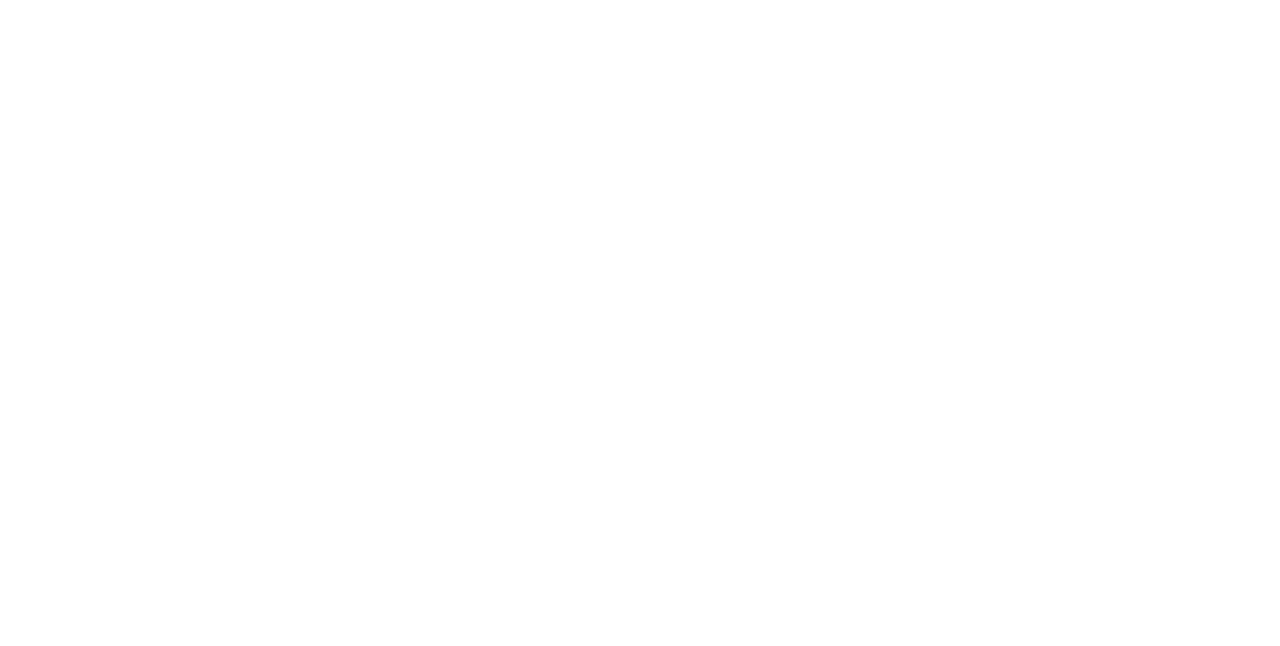 scroll, scrollTop: 0, scrollLeft: 0, axis: both 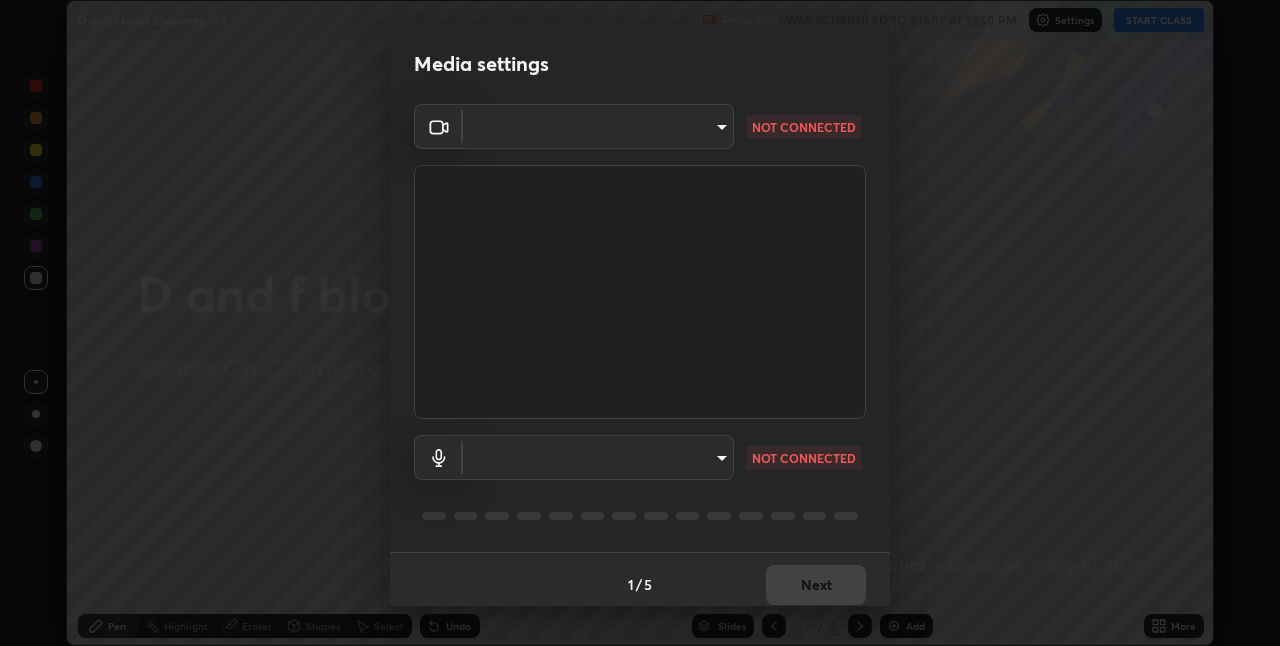 type on "ab575cb34c87f85e5516d662d1ce61e9bdcdf9427f029c366d32db6494063bf2" 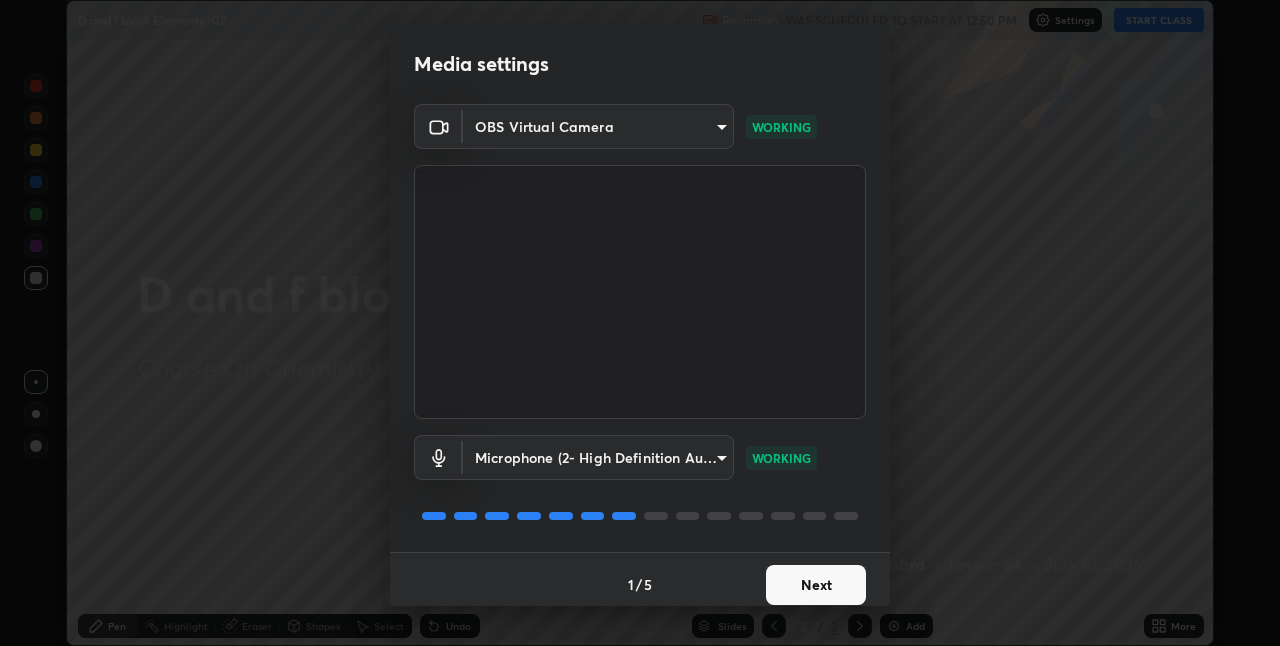 click on "Next" at bounding box center (816, 585) 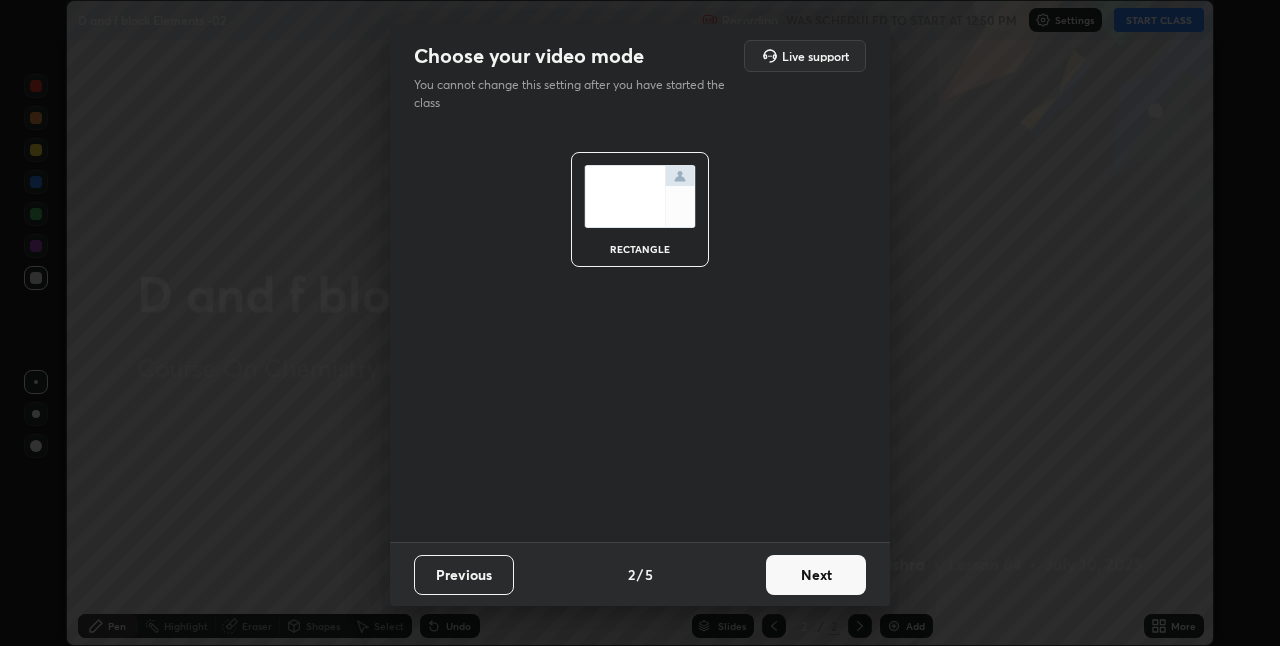 click on "Next" at bounding box center [816, 575] 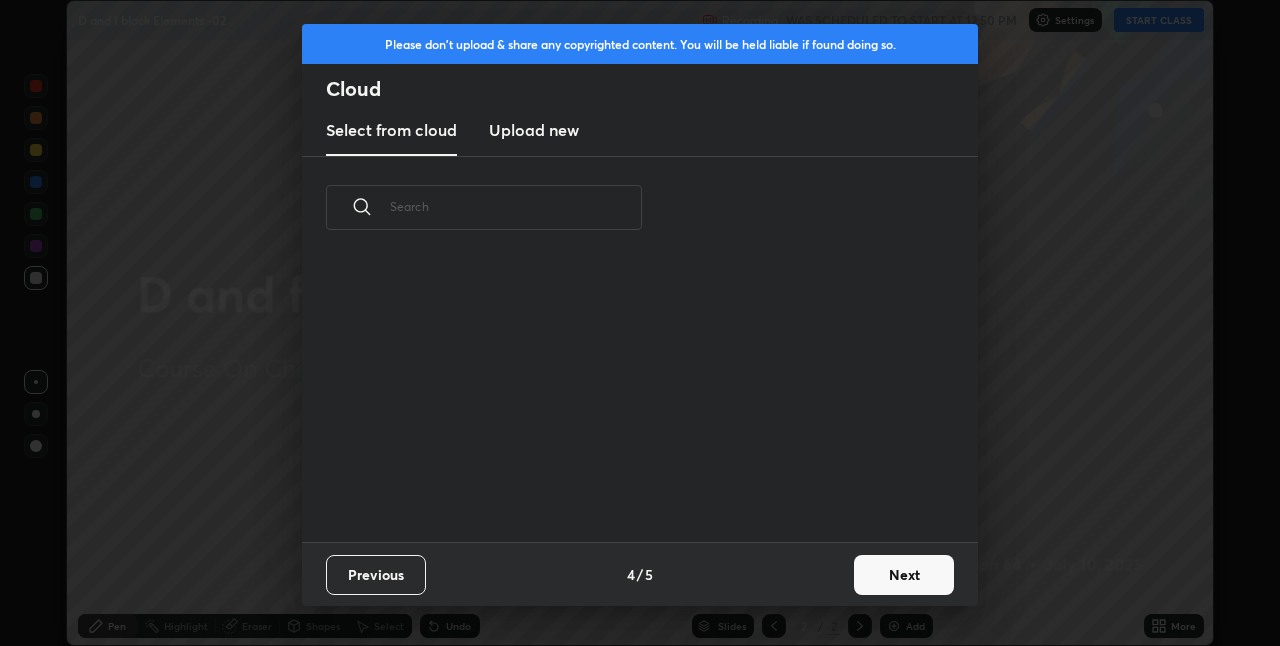 click on "Previous 4 / 5 Next" at bounding box center [640, 574] 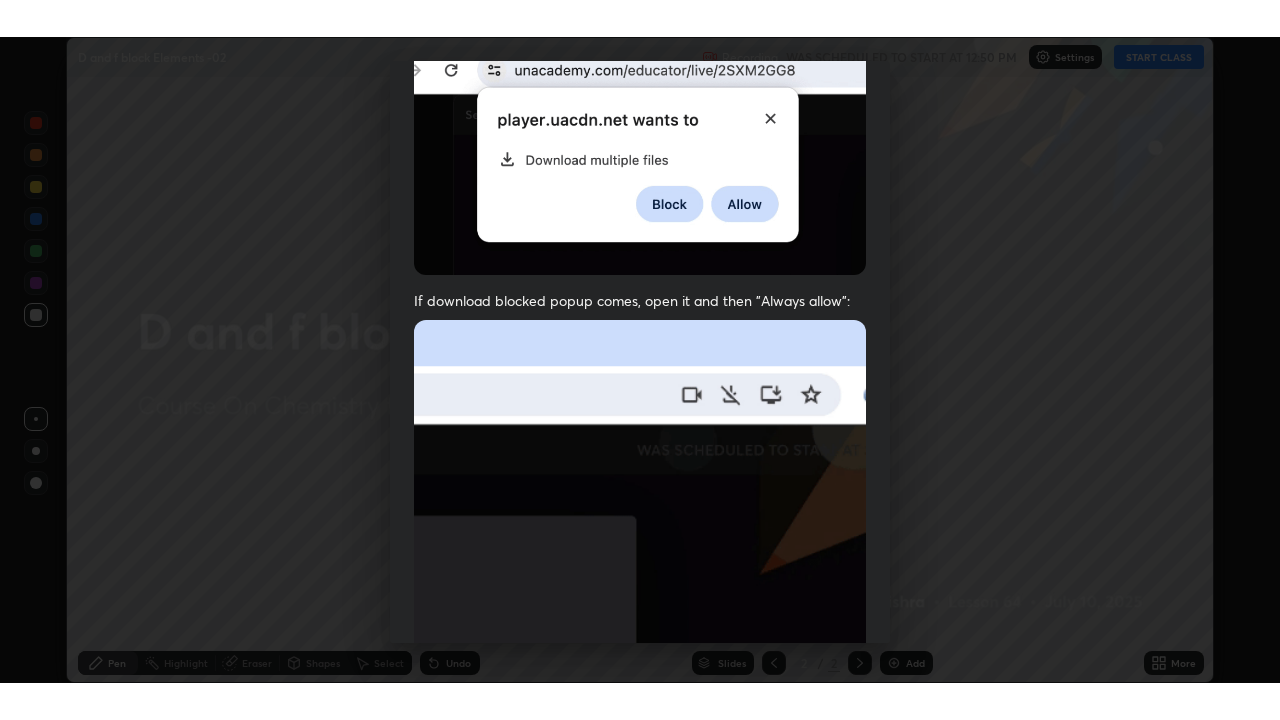 scroll, scrollTop: 418, scrollLeft: 0, axis: vertical 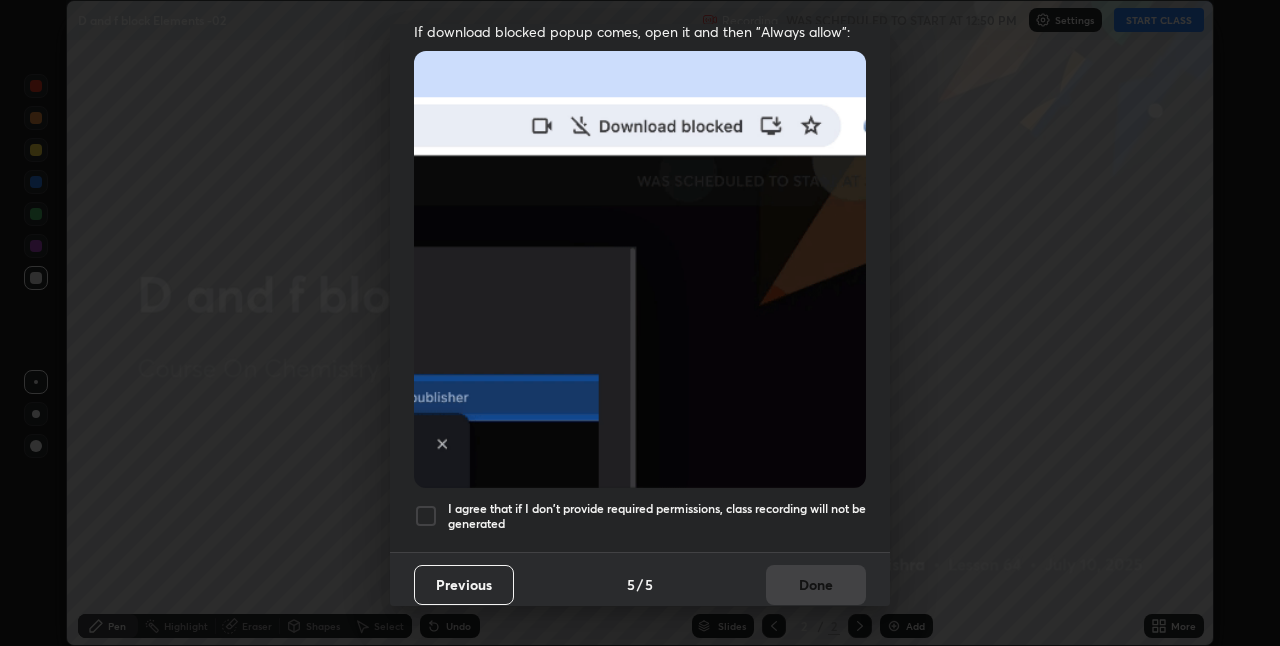 click on "I agree that if I don't provide required permissions, class recording will not be generated" at bounding box center (657, 516) 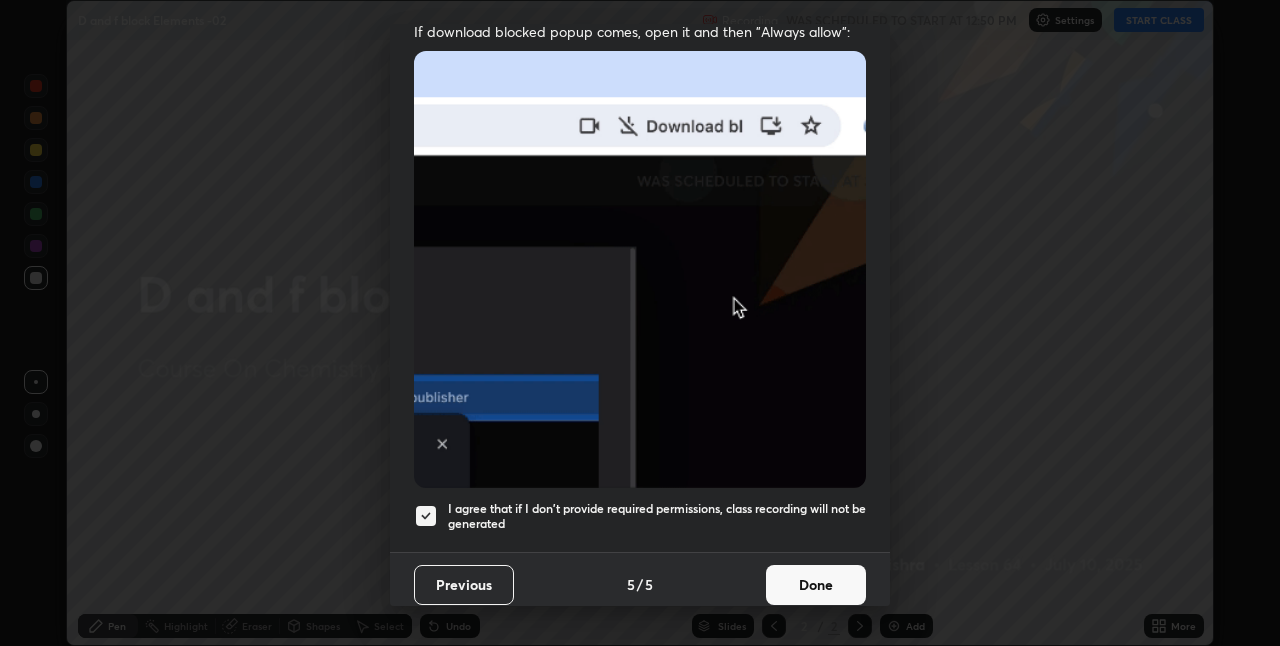 click on "Done" at bounding box center [816, 585] 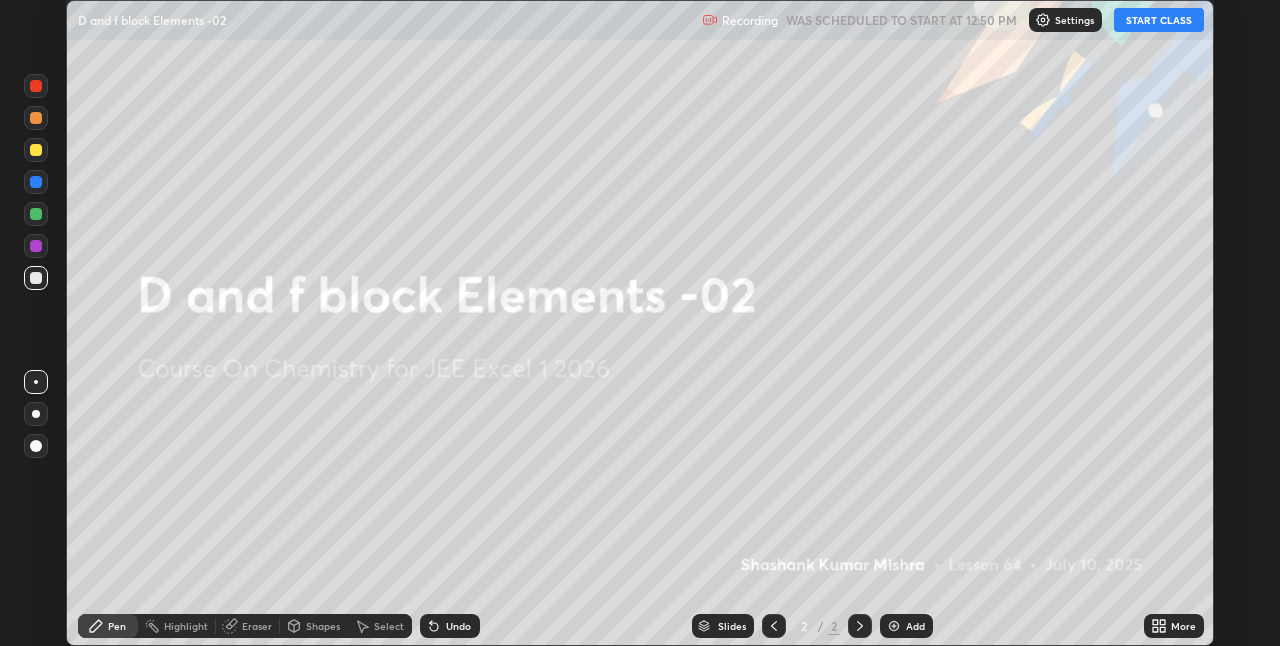 click 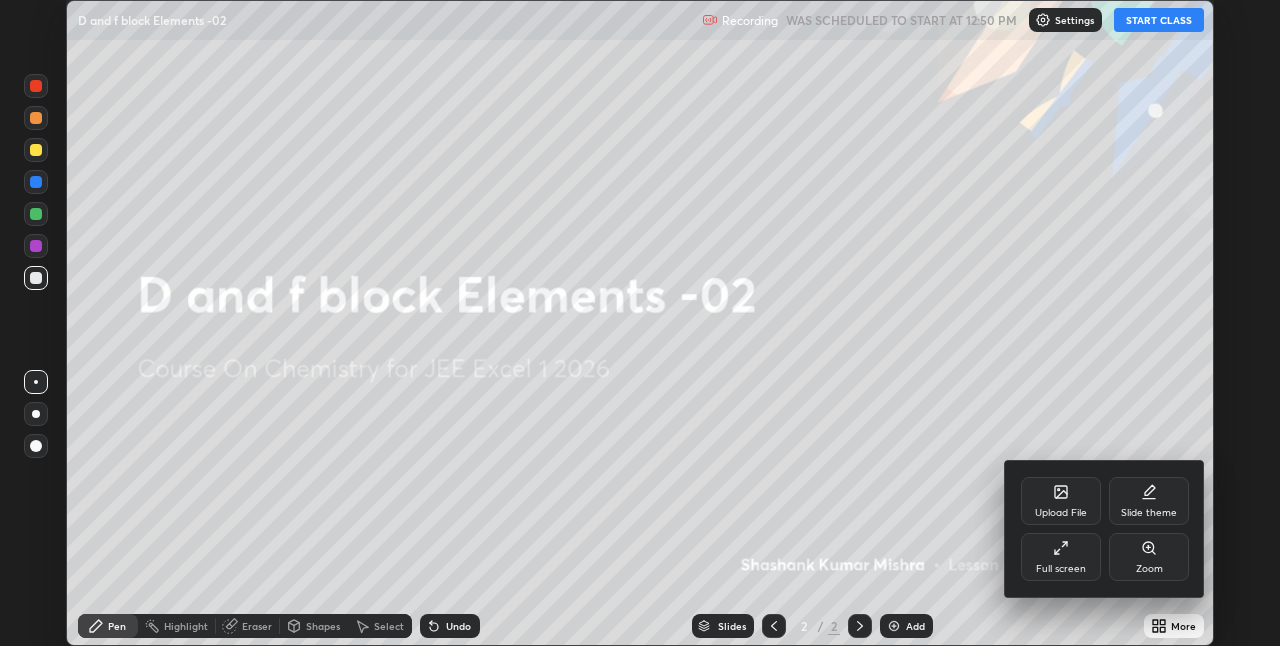 click on "Full screen" at bounding box center (1061, 569) 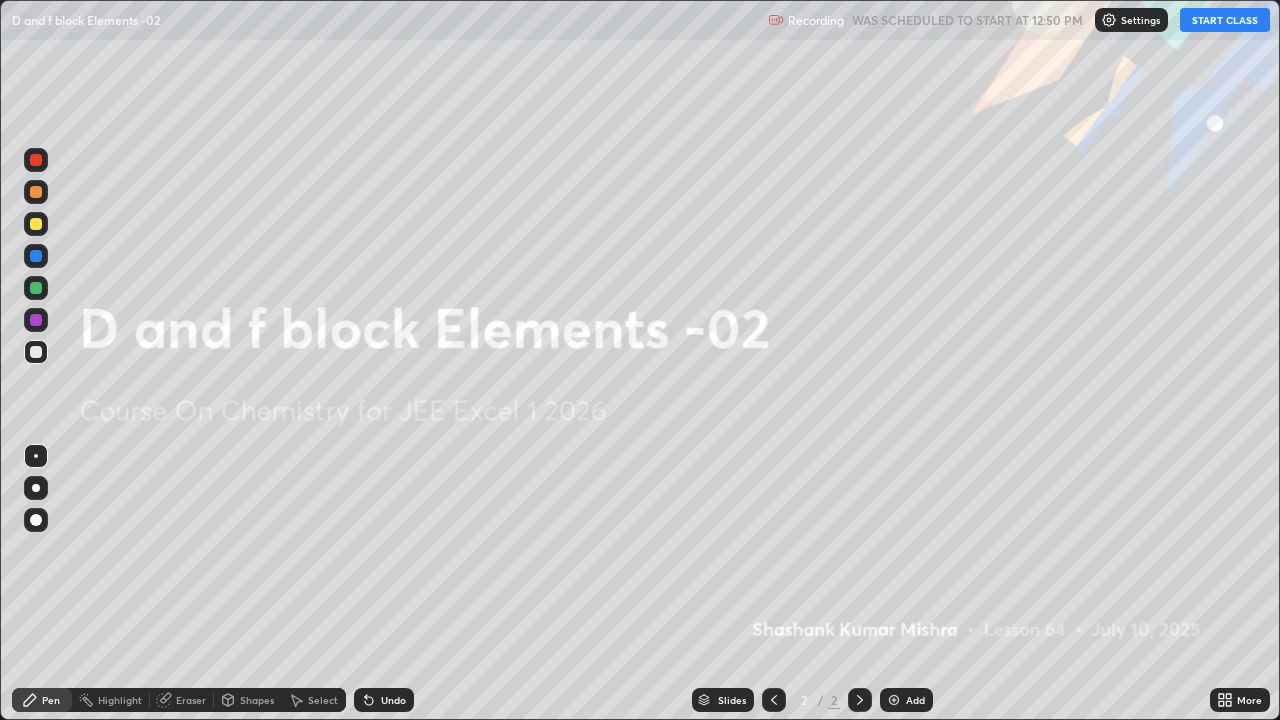 scroll, scrollTop: 99280, scrollLeft: 98720, axis: both 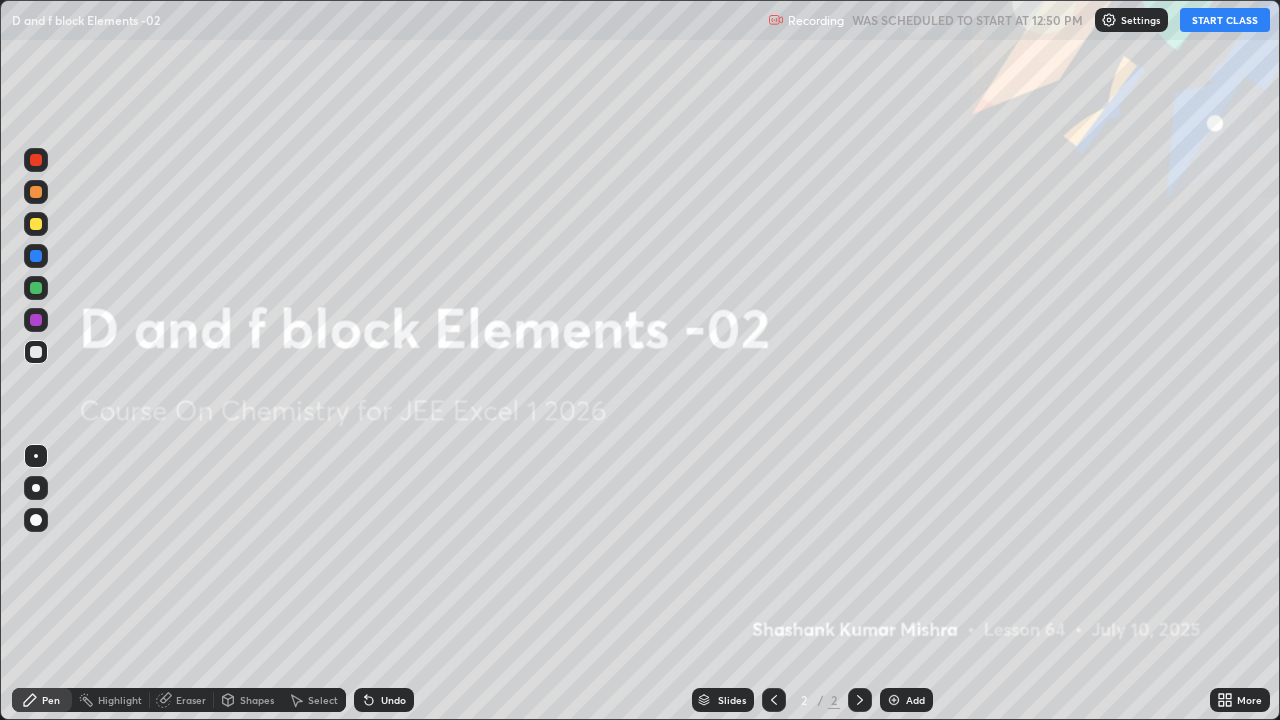click on "START CLASS" at bounding box center (1225, 20) 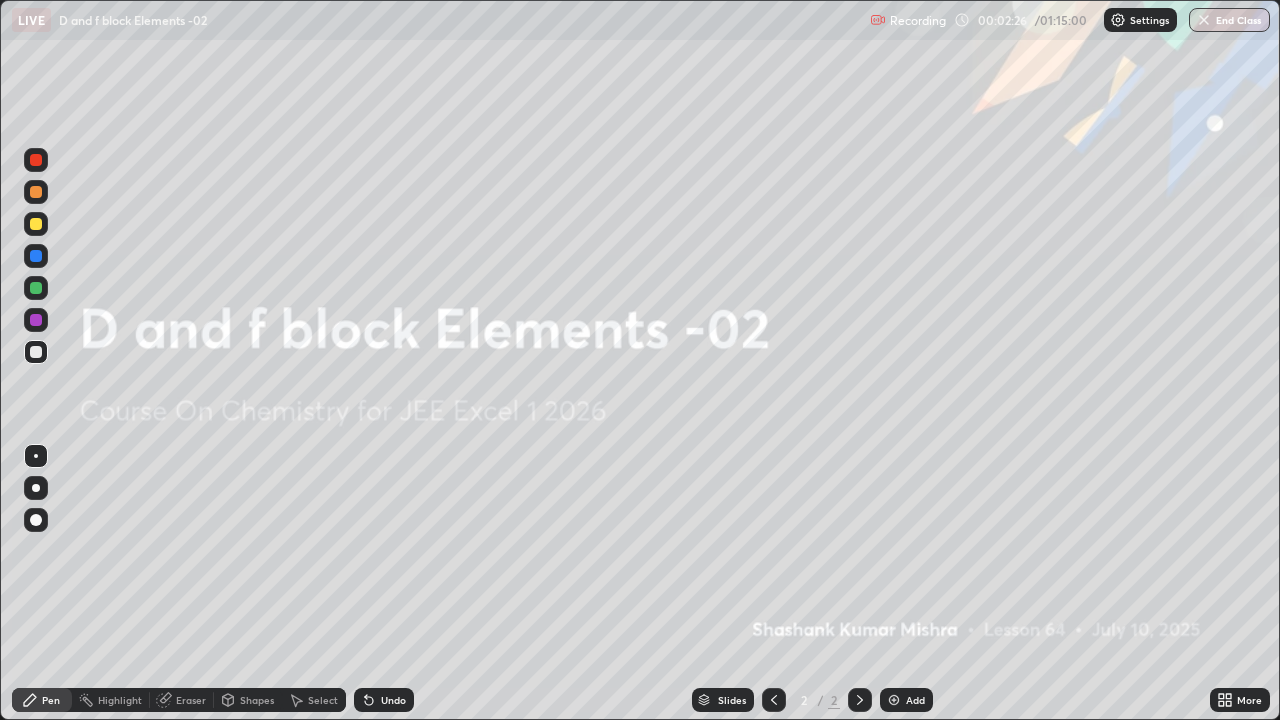 click at bounding box center (894, 700) 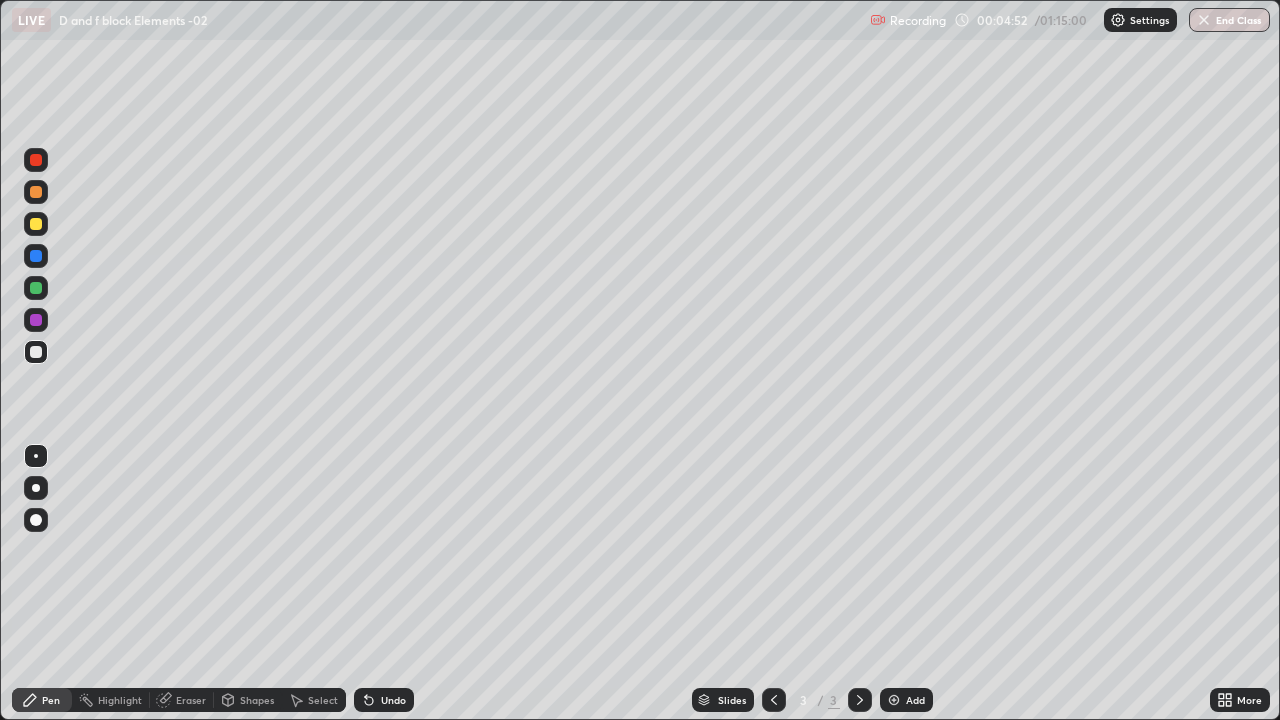 click on "Undo" at bounding box center [393, 700] 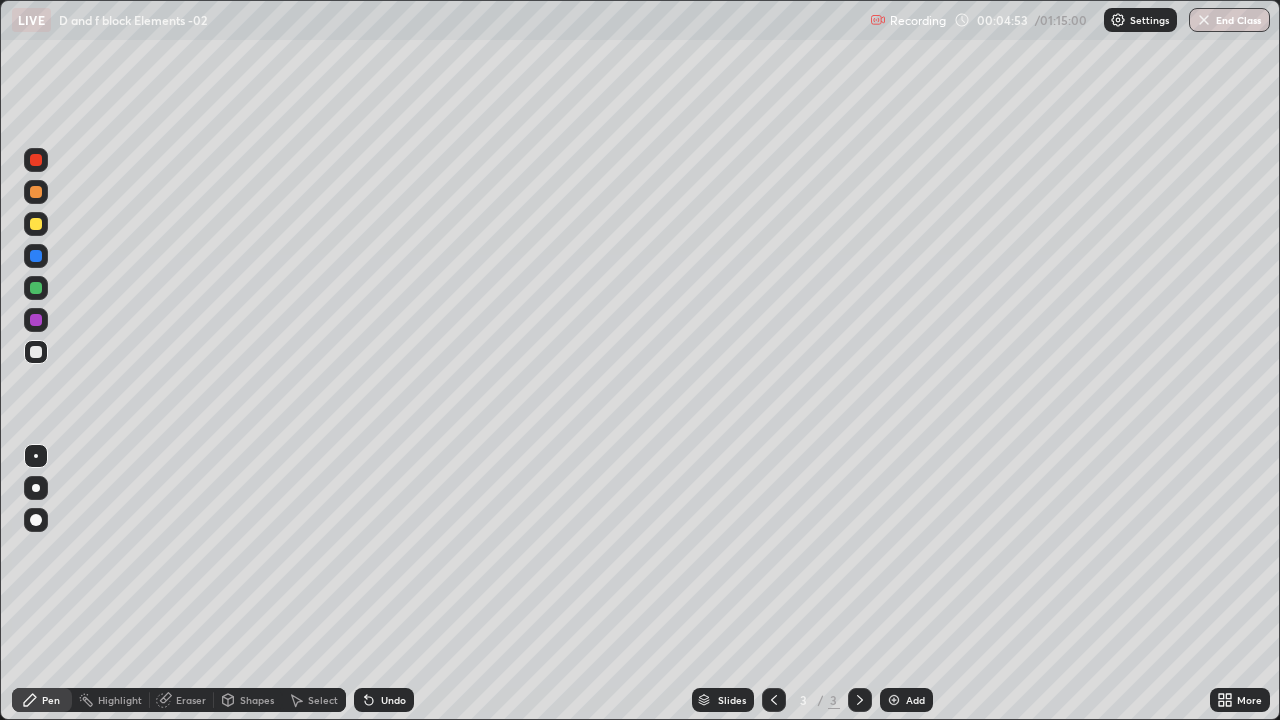 click on "Undo" at bounding box center [393, 700] 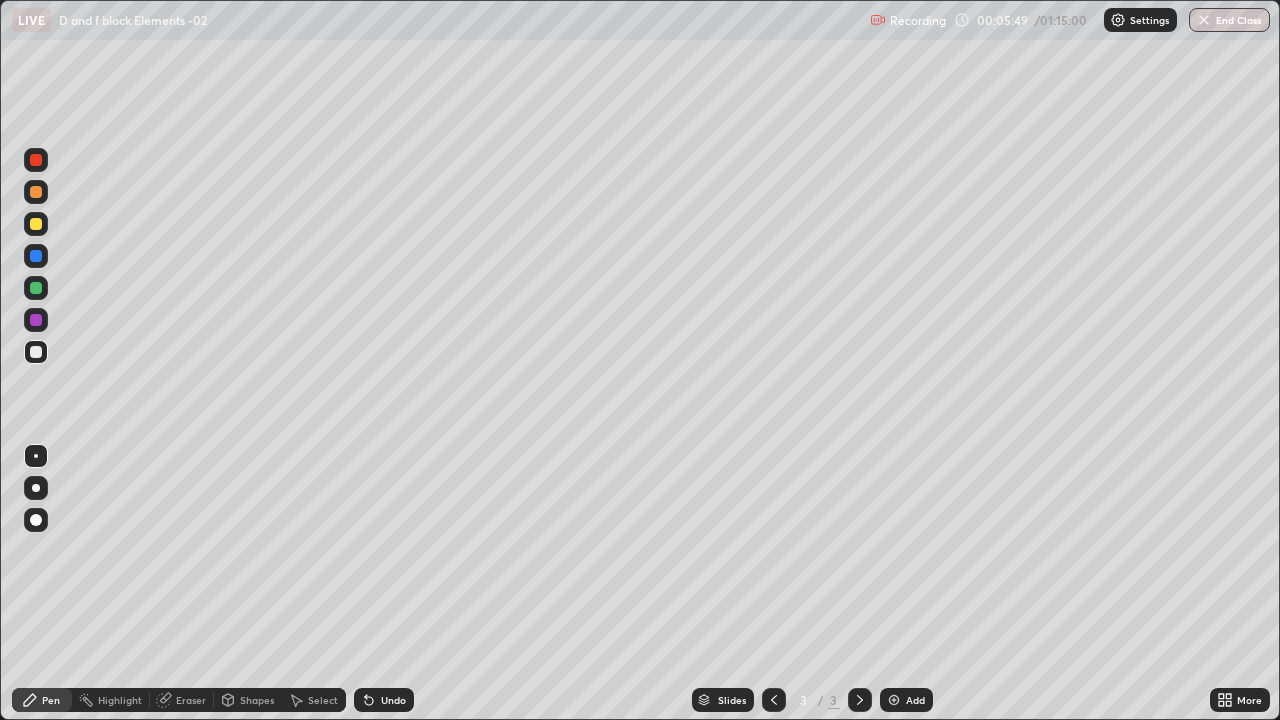 click on "Undo" at bounding box center [380, 700] 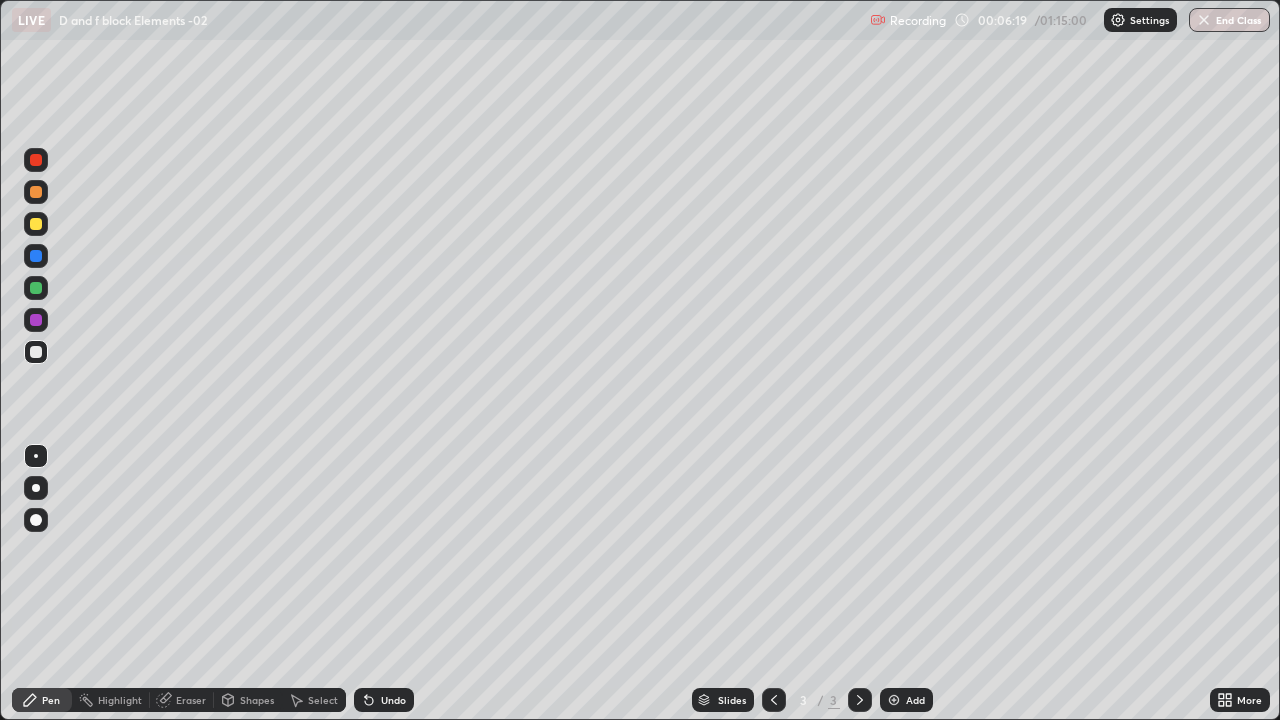 click on "Undo" at bounding box center (393, 700) 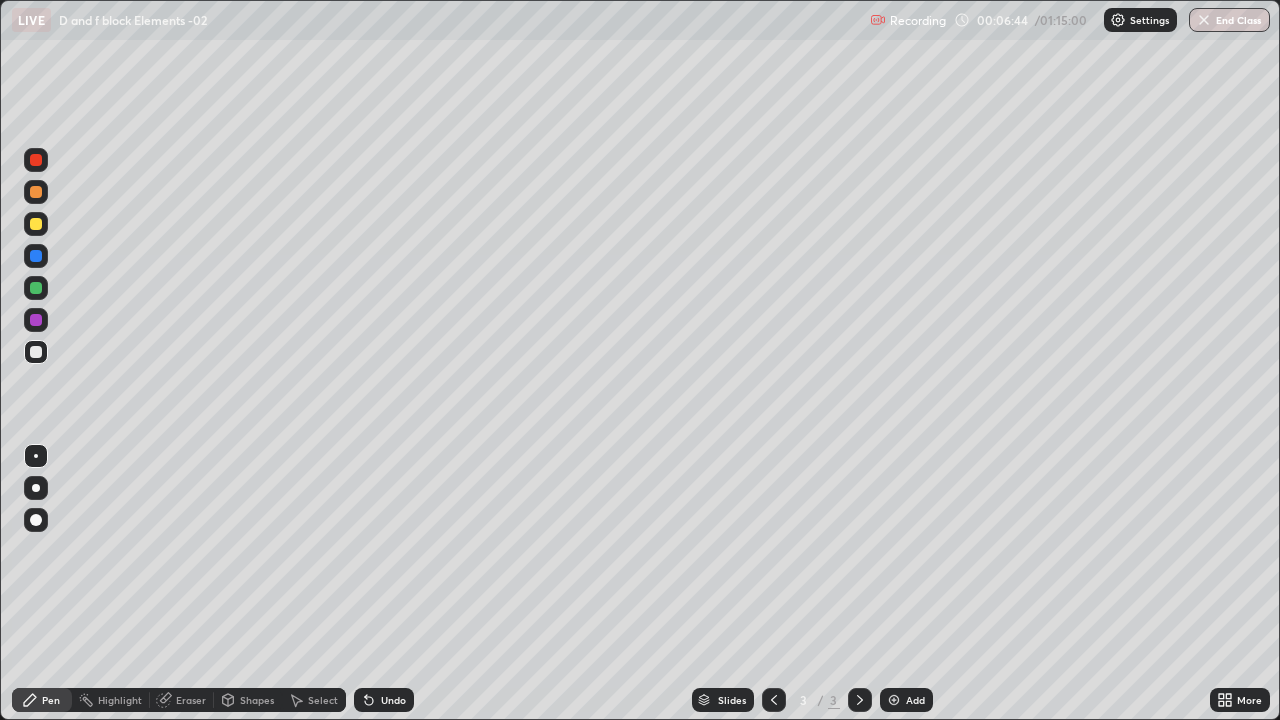 click on "Undo" at bounding box center [393, 700] 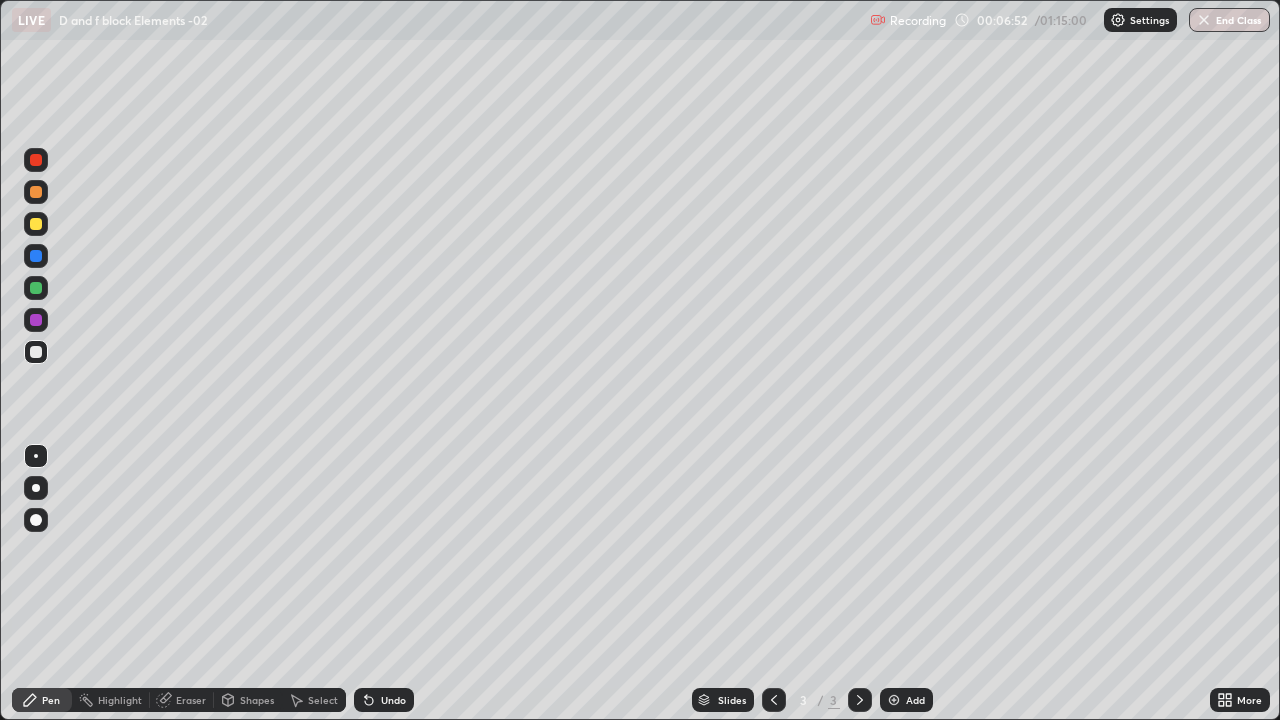 click on "Undo" at bounding box center (393, 700) 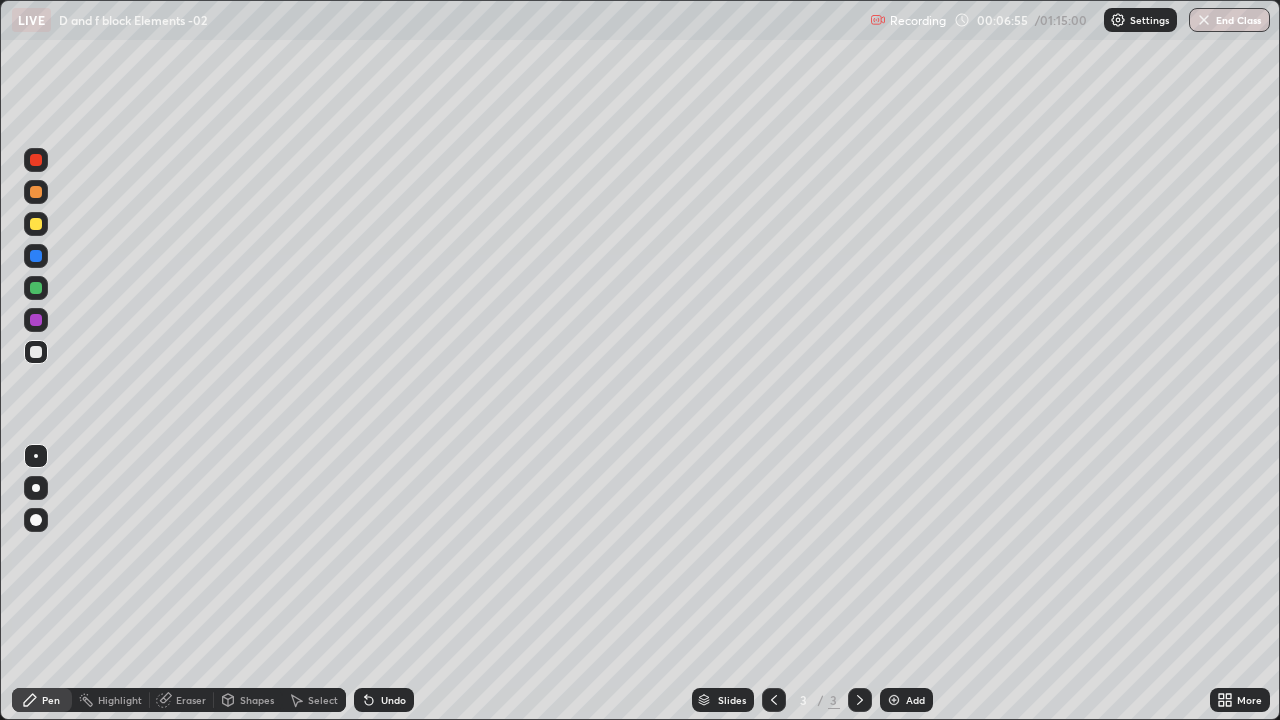 click on "Eraser" at bounding box center (191, 700) 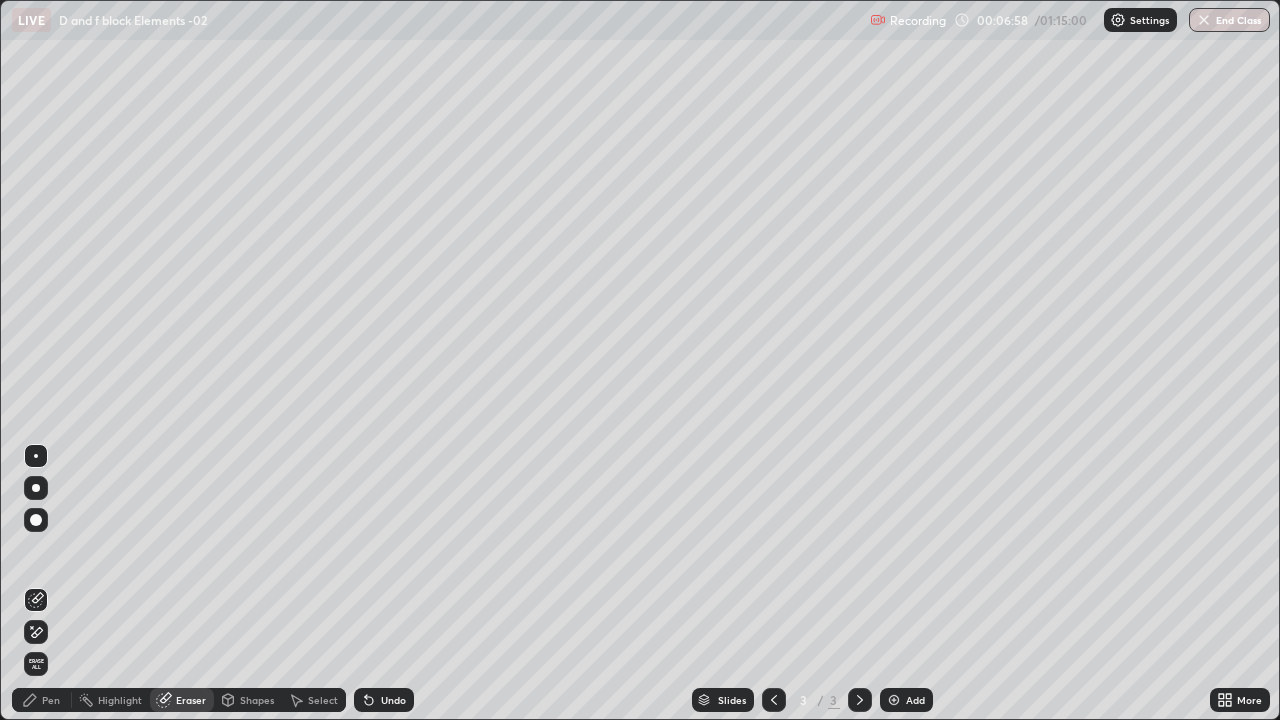 click on "Pen" at bounding box center (51, 700) 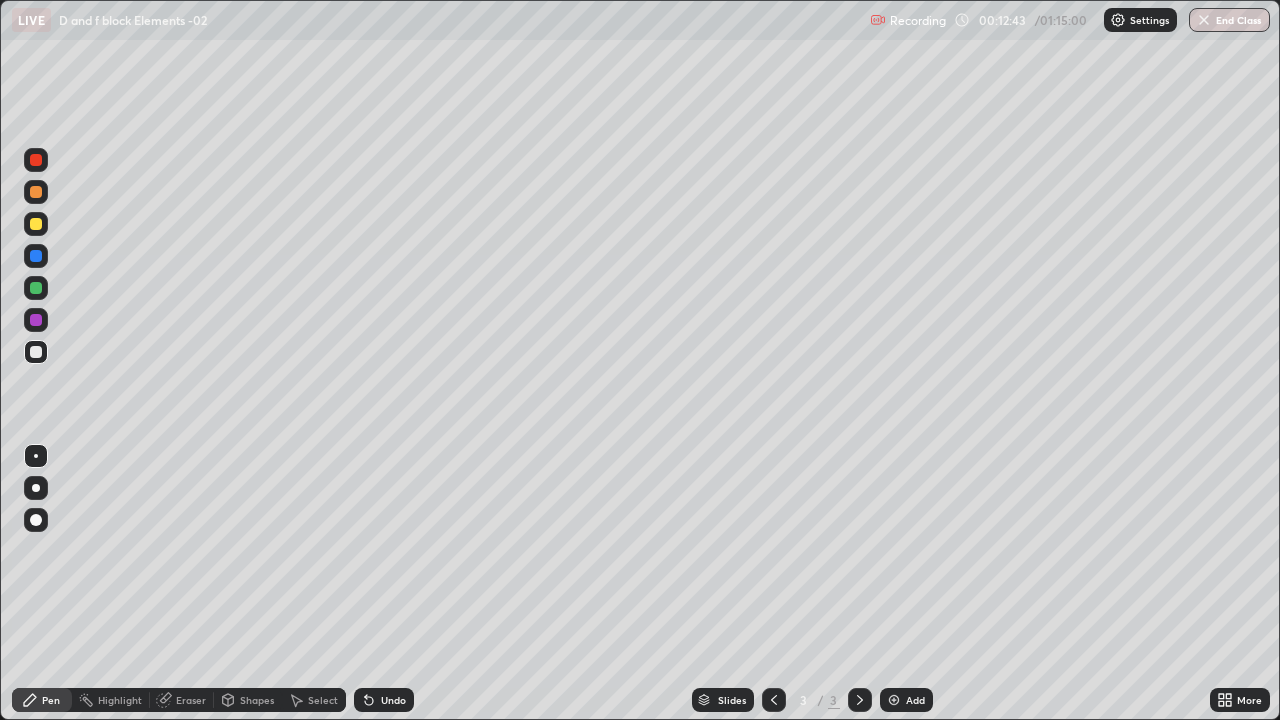 click at bounding box center [894, 700] 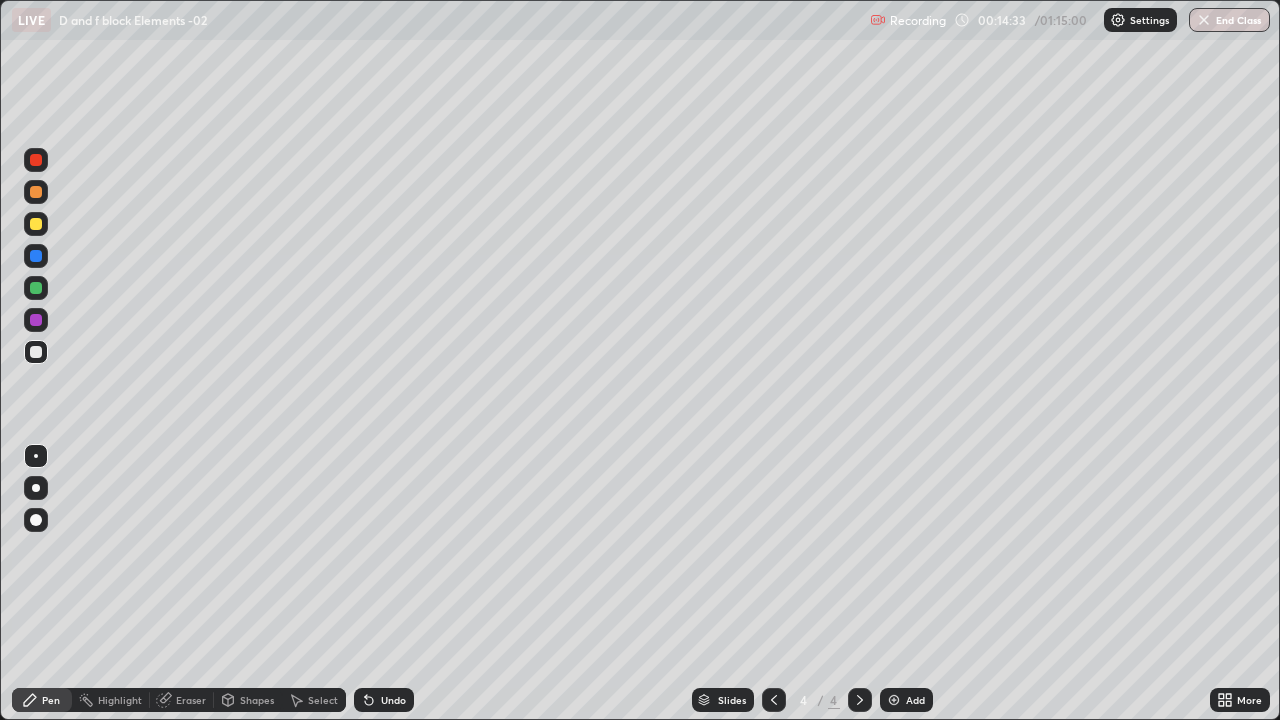 click at bounding box center [36, 224] 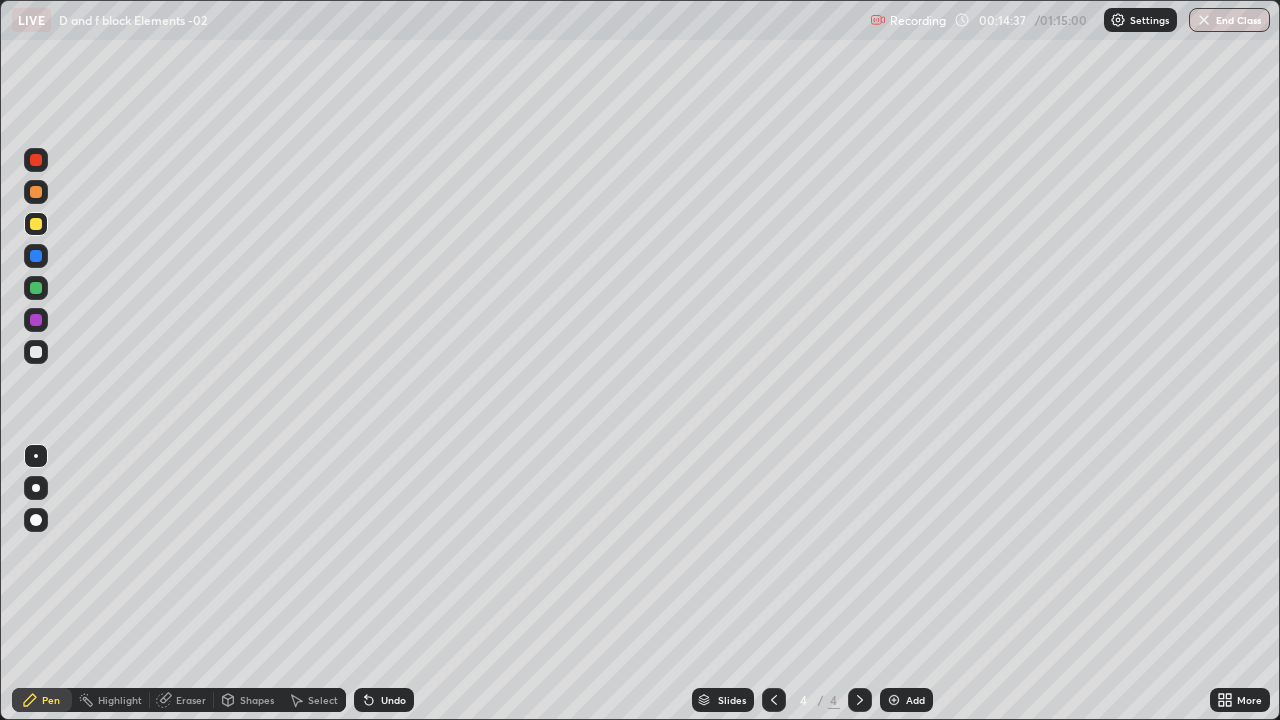 click at bounding box center (36, 352) 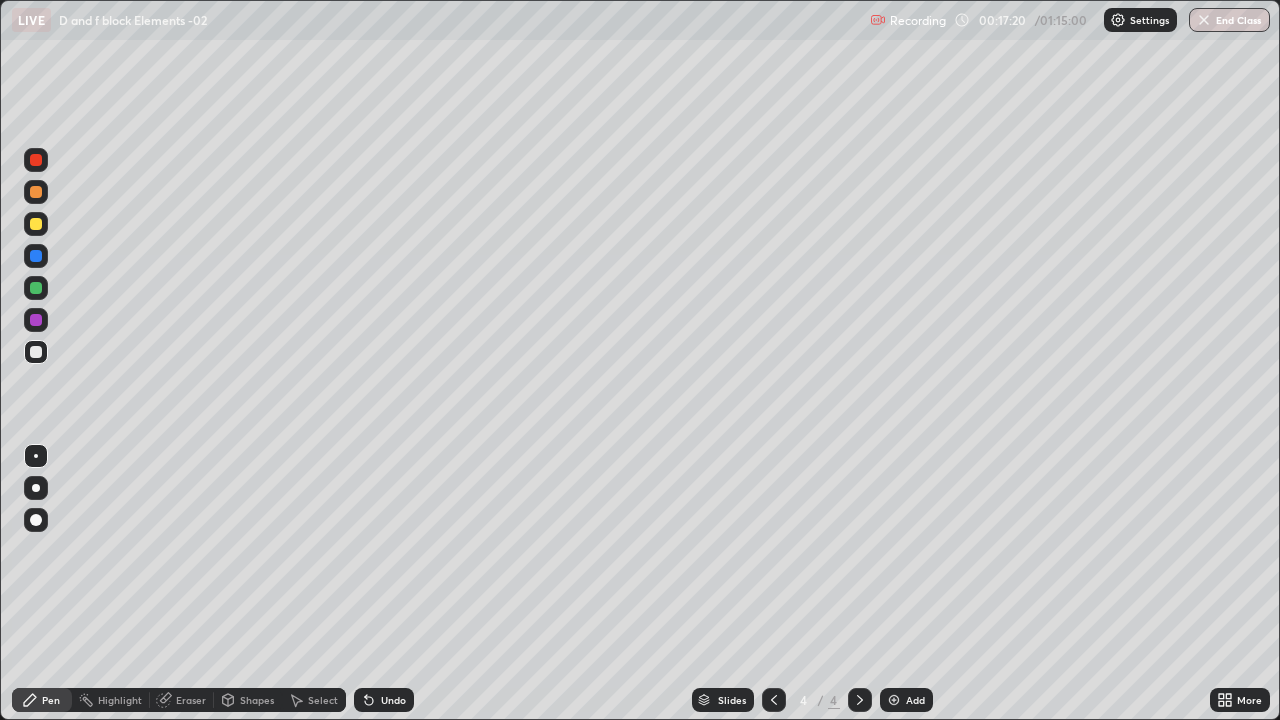 click at bounding box center (894, 700) 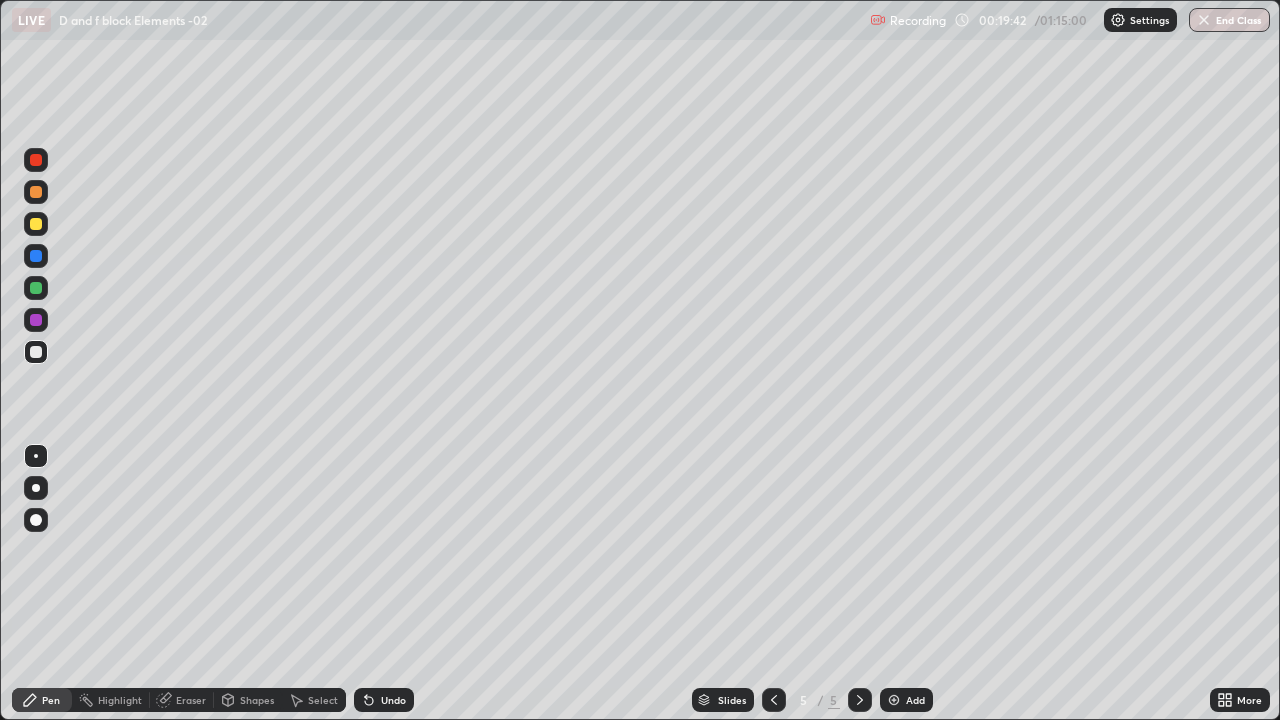 click on "Undo" at bounding box center (393, 700) 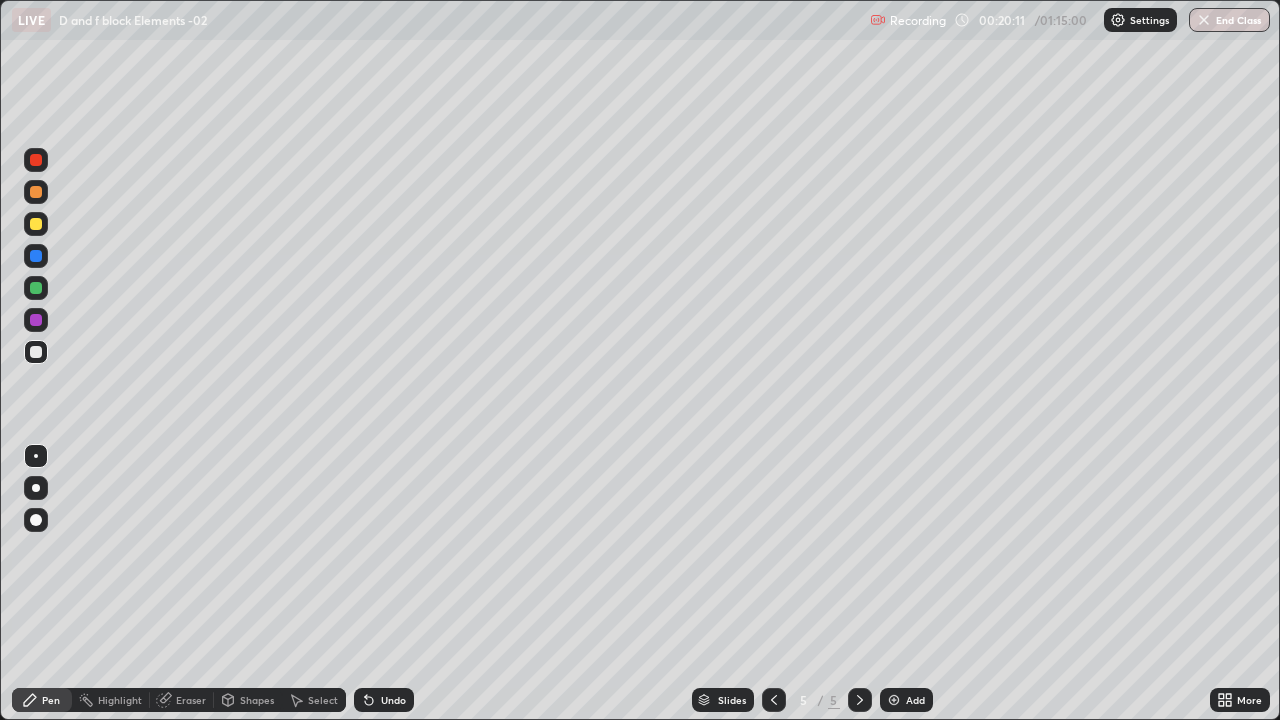 click on "Undo" at bounding box center (393, 700) 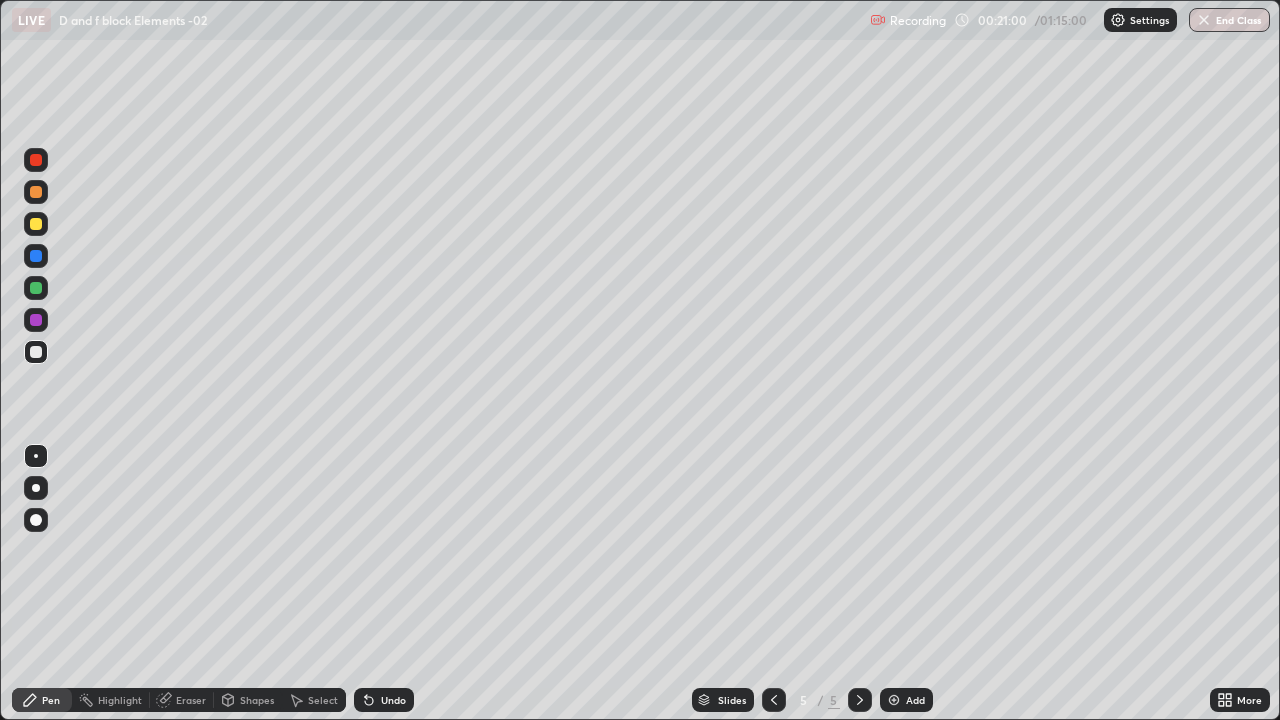 click on "Eraser" at bounding box center [191, 700] 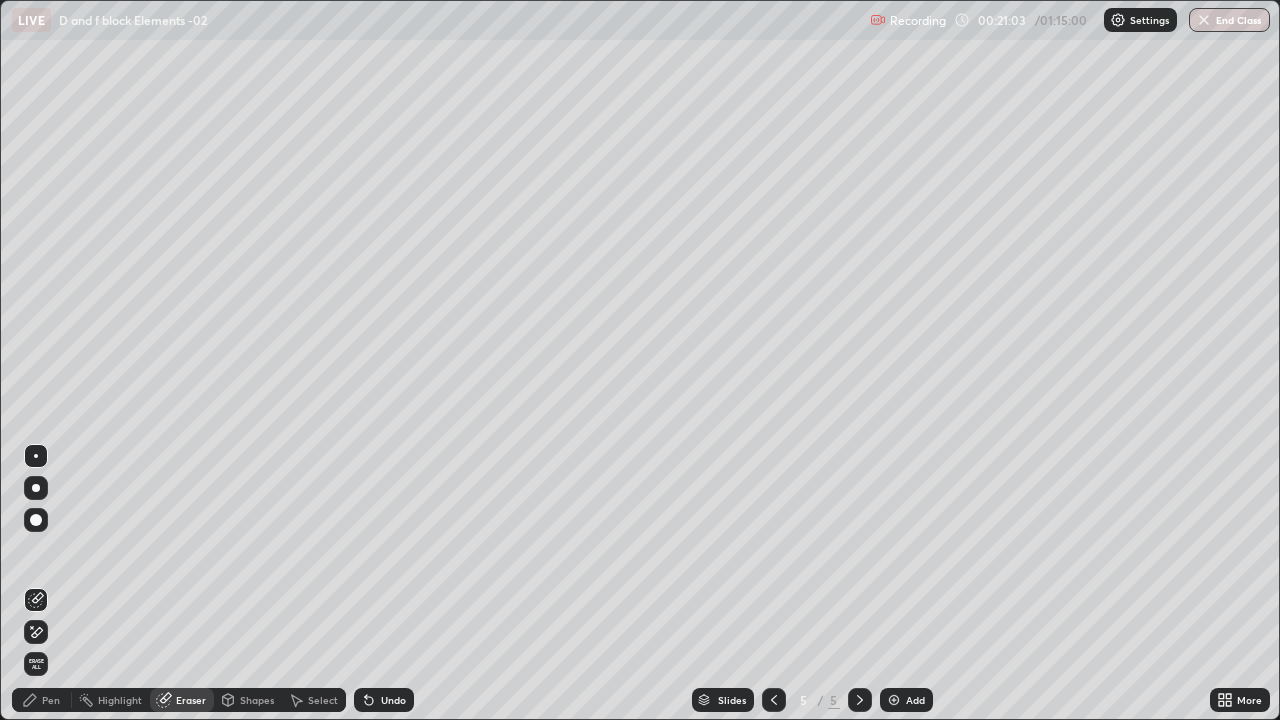 click 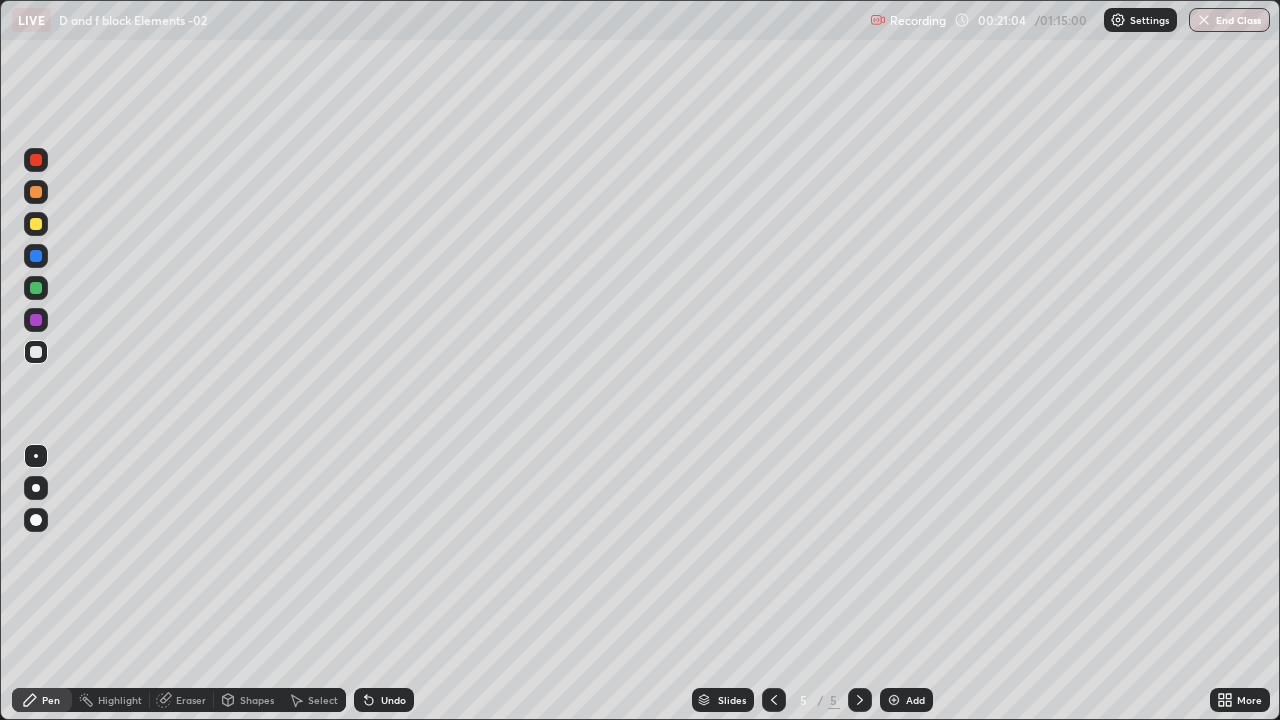 click at bounding box center (36, 288) 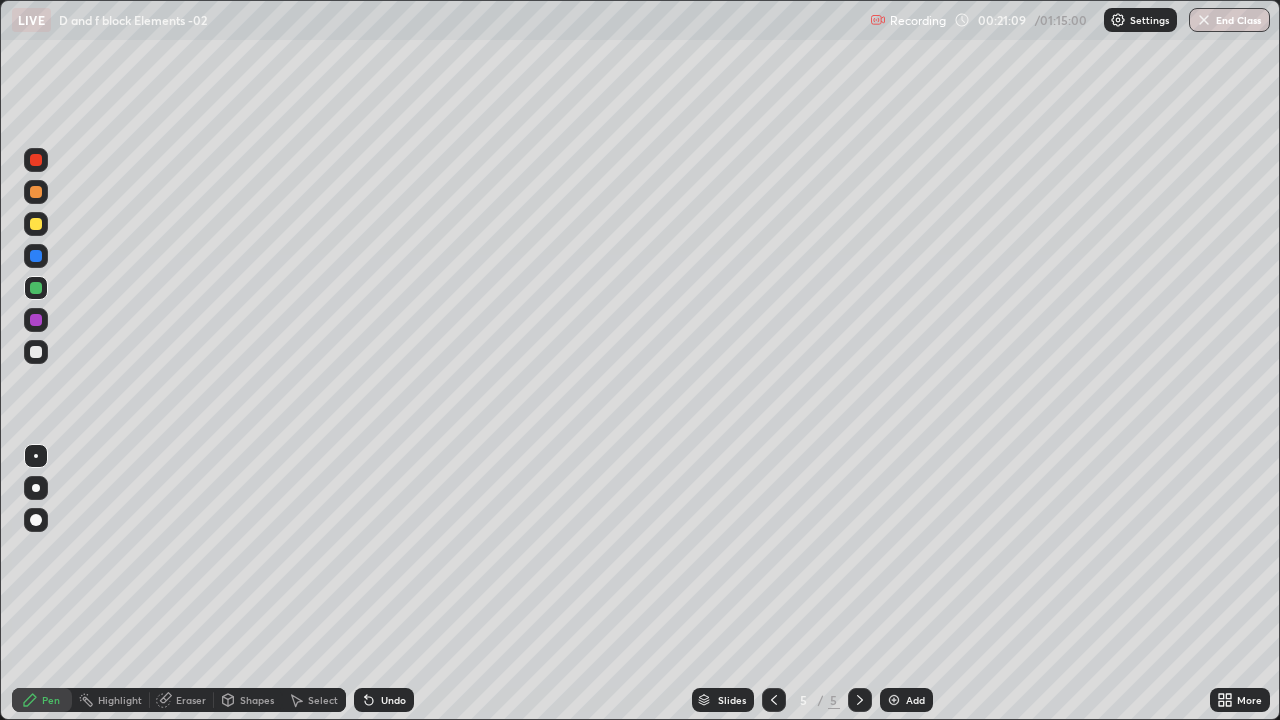 click at bounding box center [36, 352] 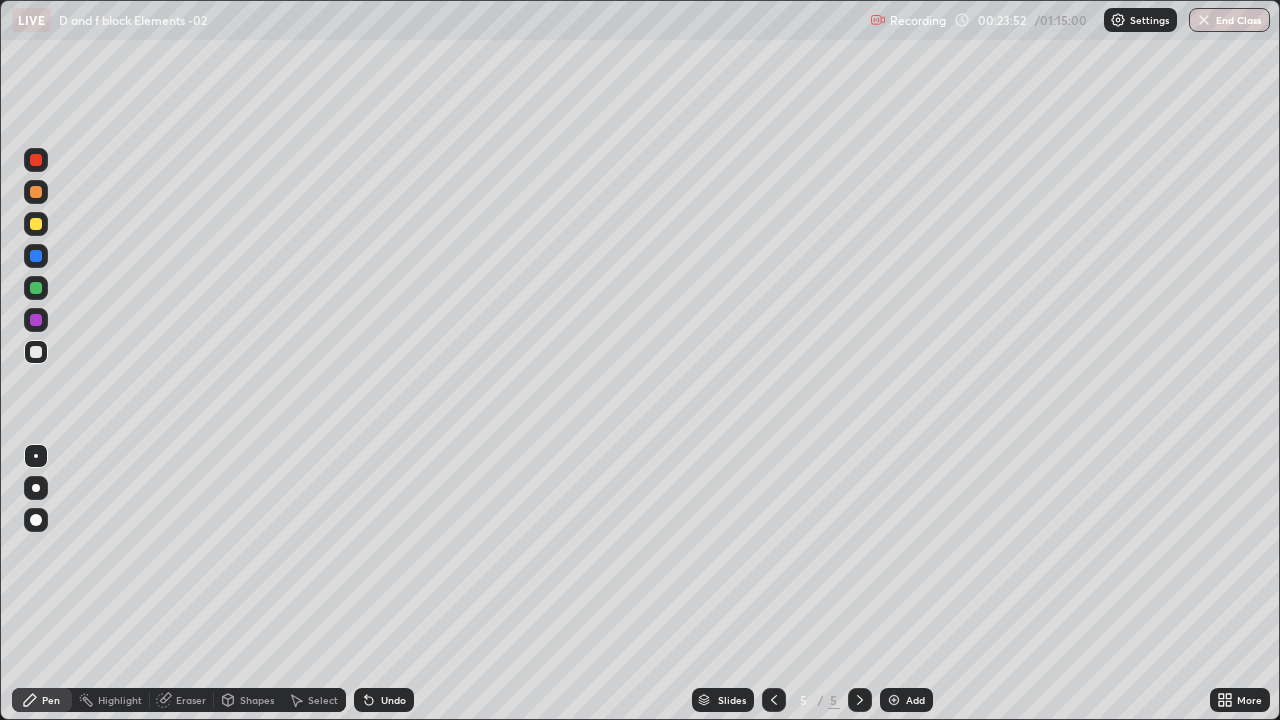 click at bounding box center [894, 700] 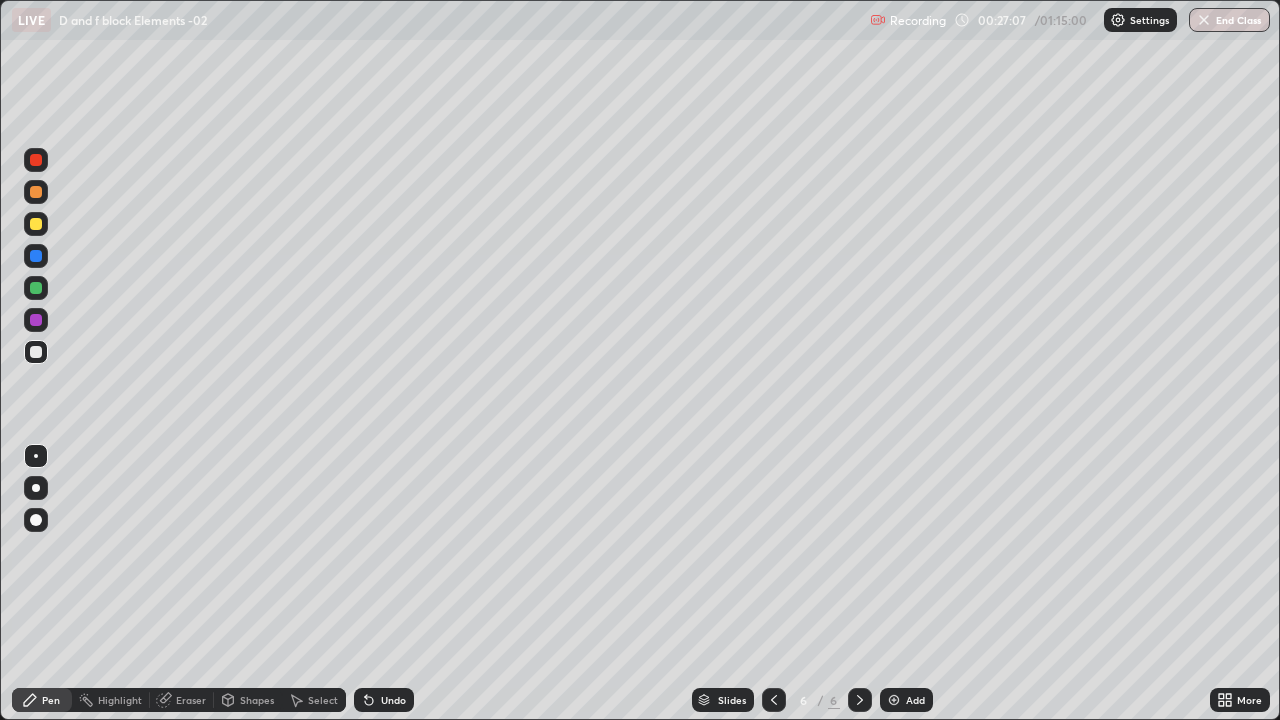 click at bounding box center (894, 700) 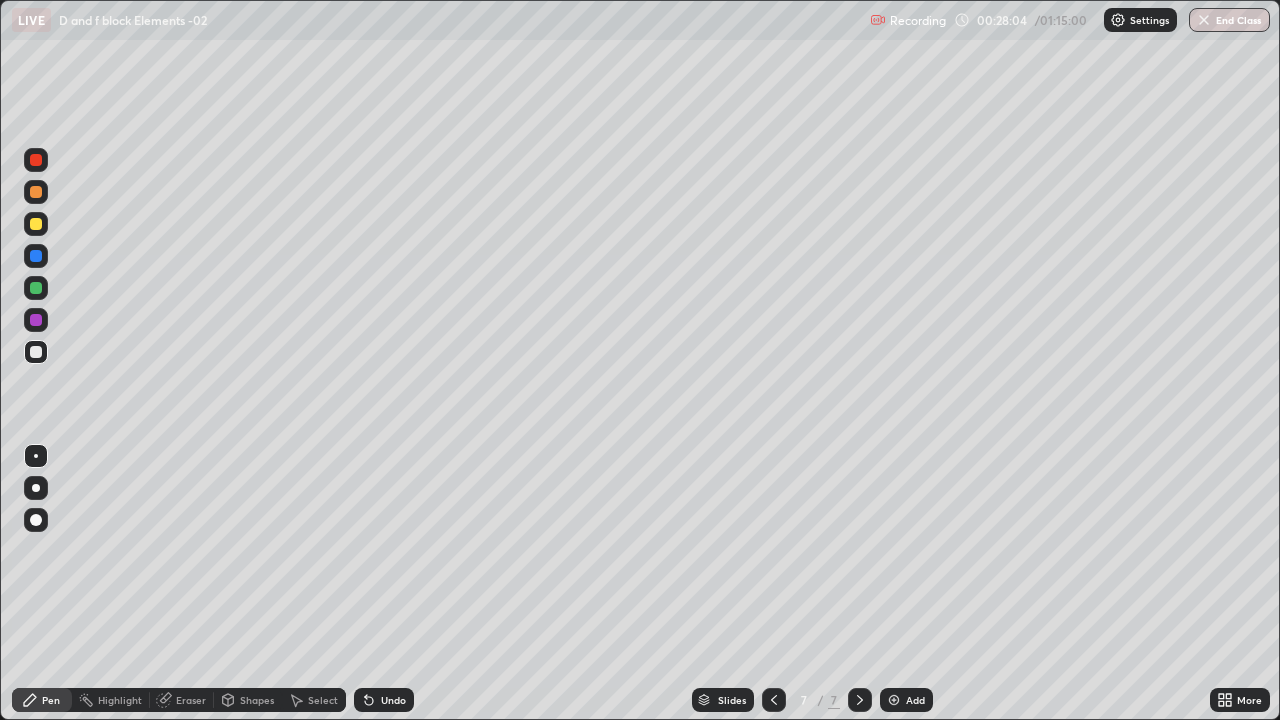 click on "Undo" at bounding box center (384, 700) 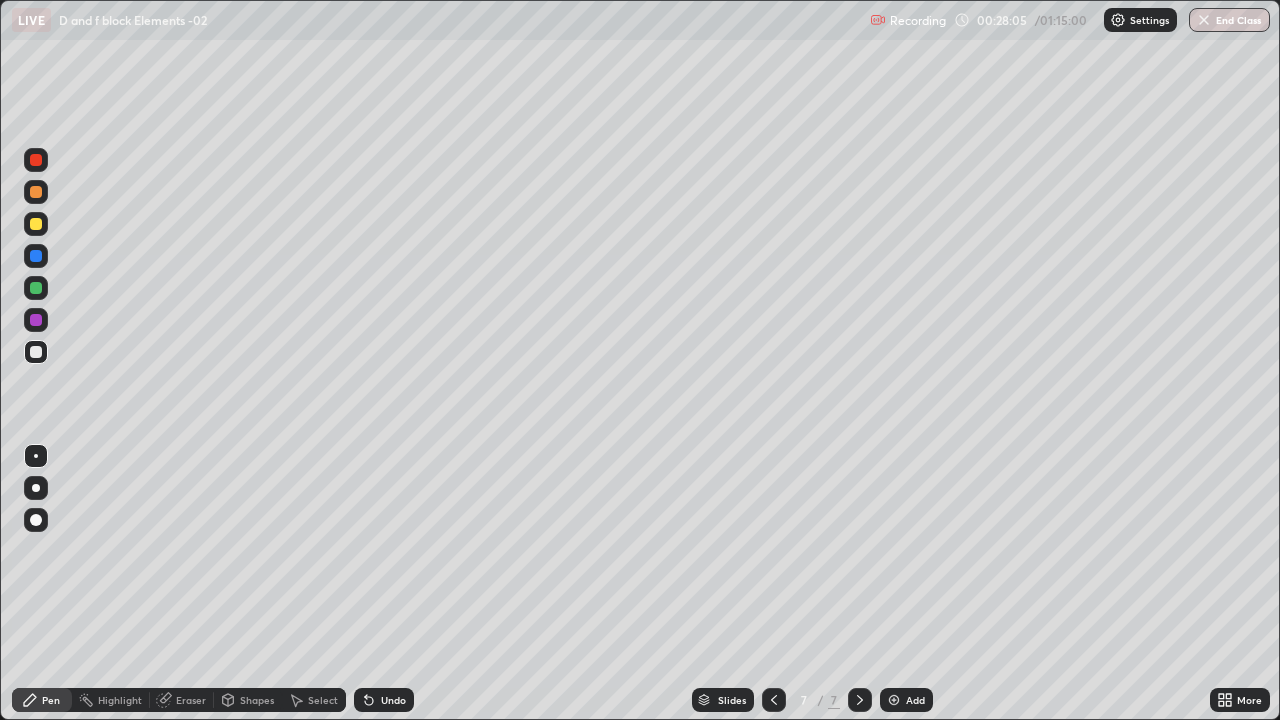 click 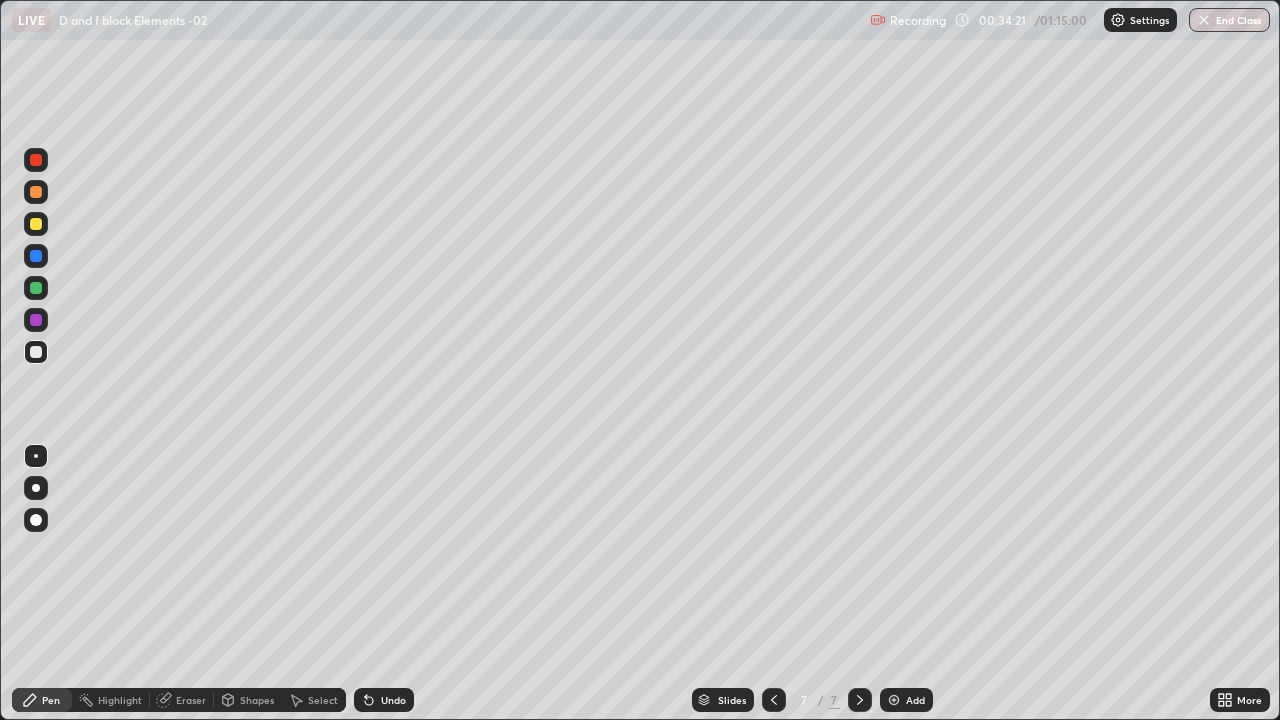 click at bounding box center (894, 700) 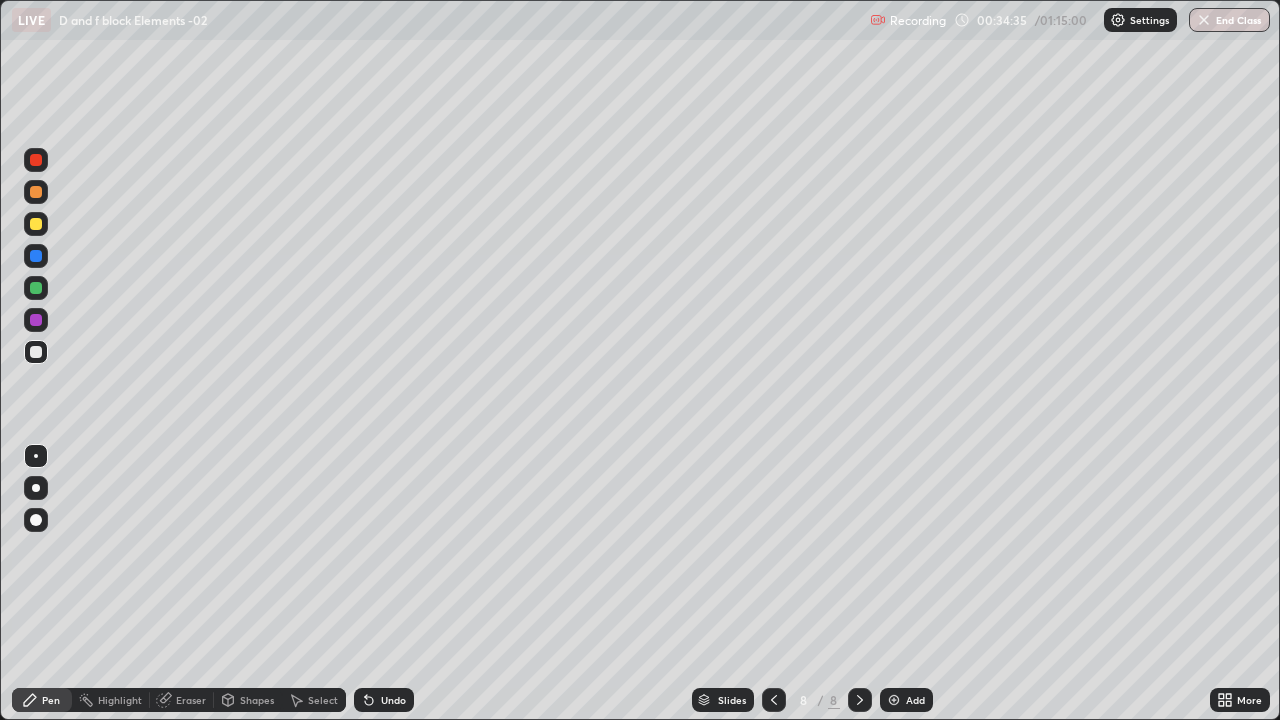 click on "Undo" at bounding box center [393, 700] 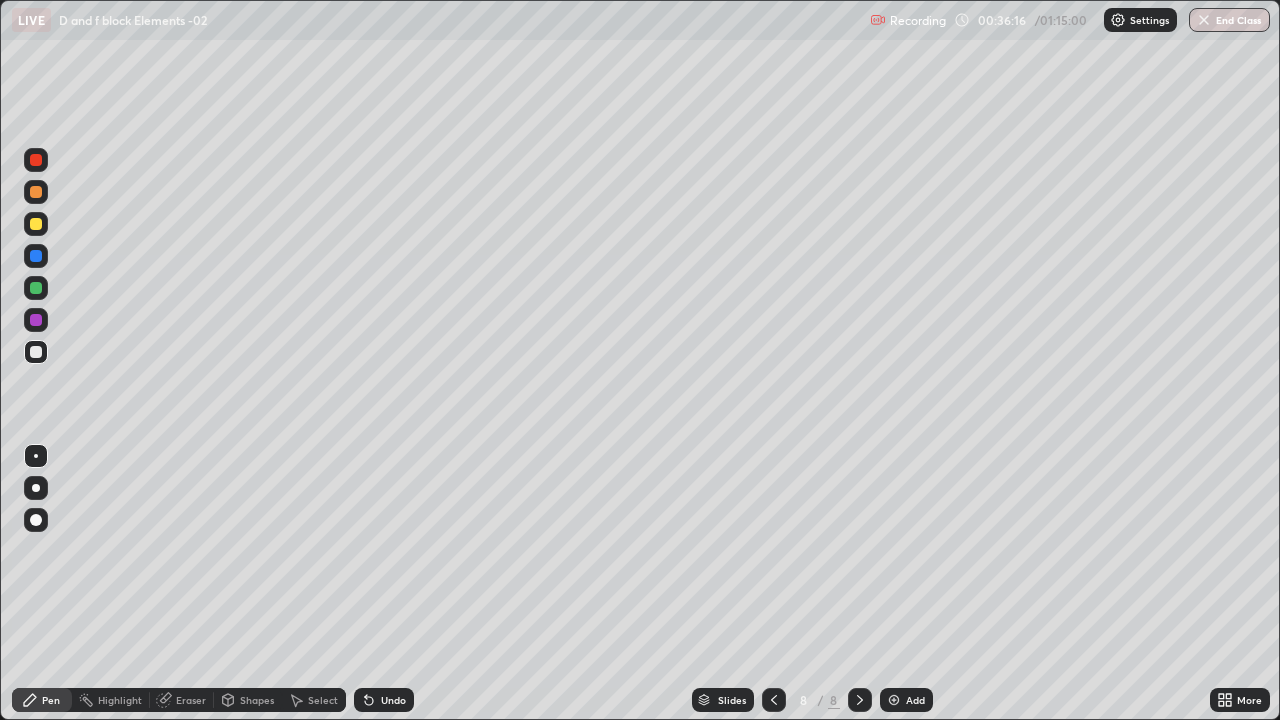 click 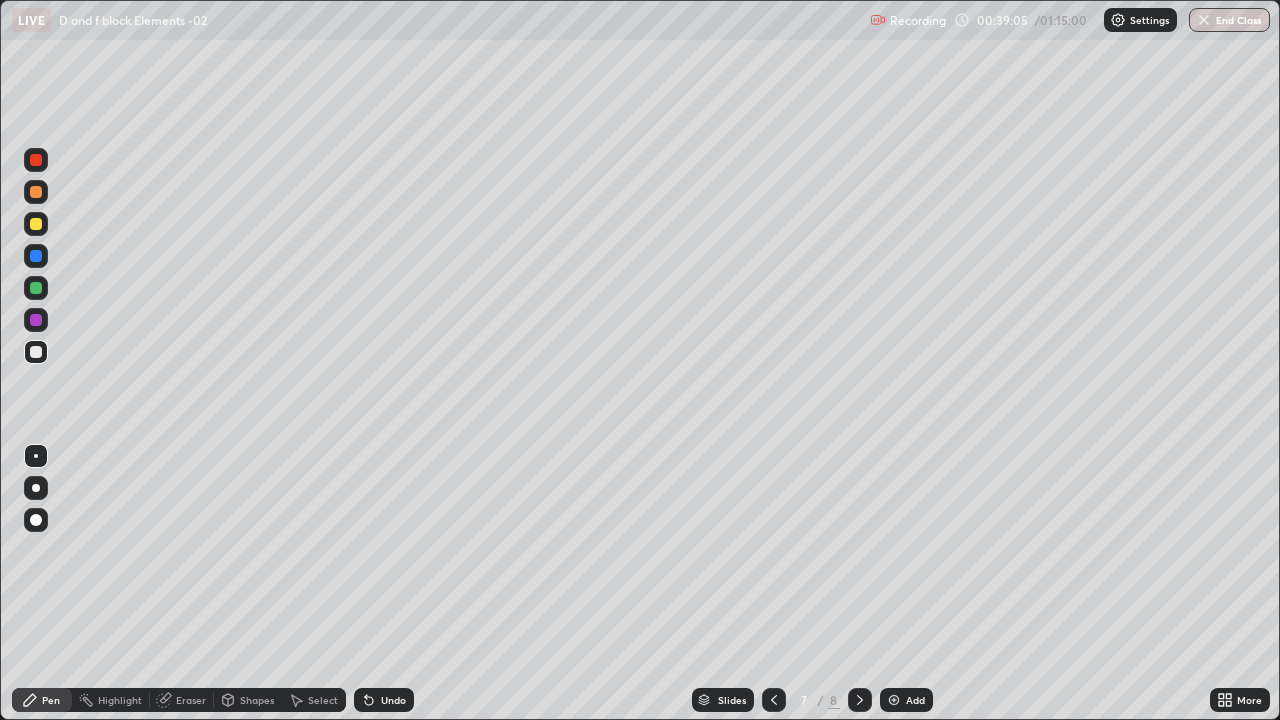 click 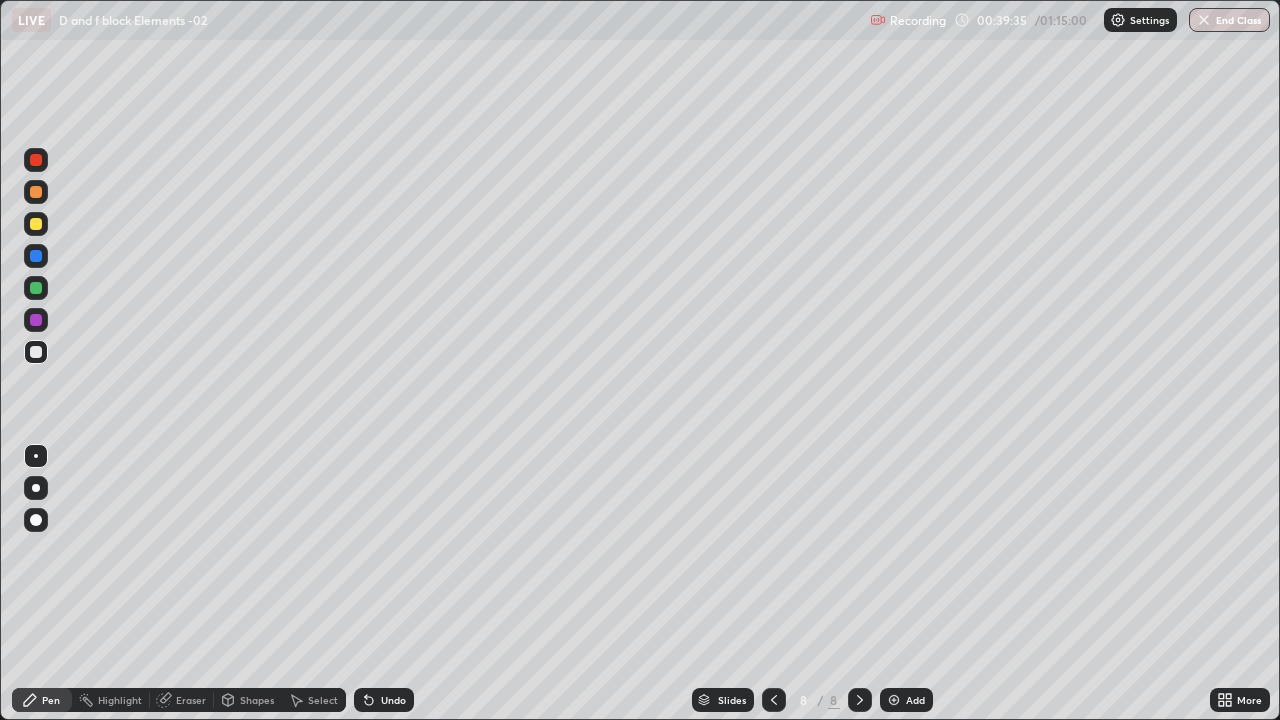 click at bounding box center [36, 224] 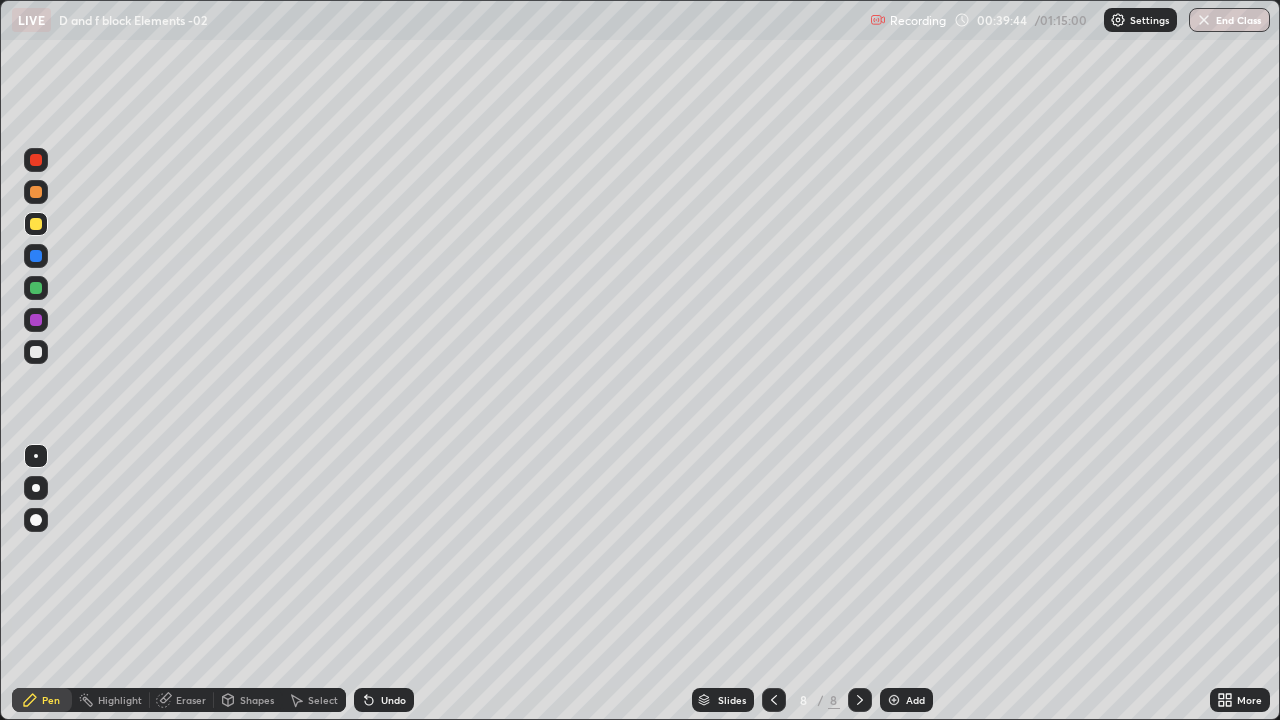 click at bounding box center (36, 352) 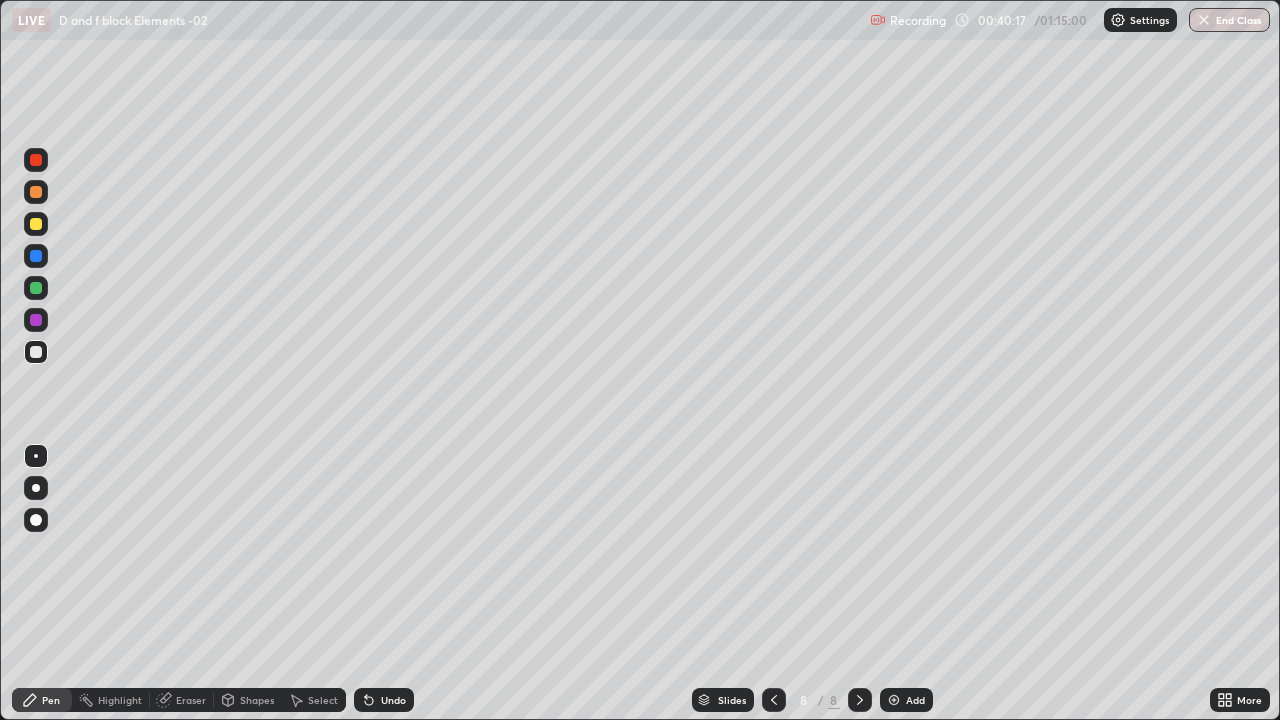click on "Undo" at bounding box center [384, 700] 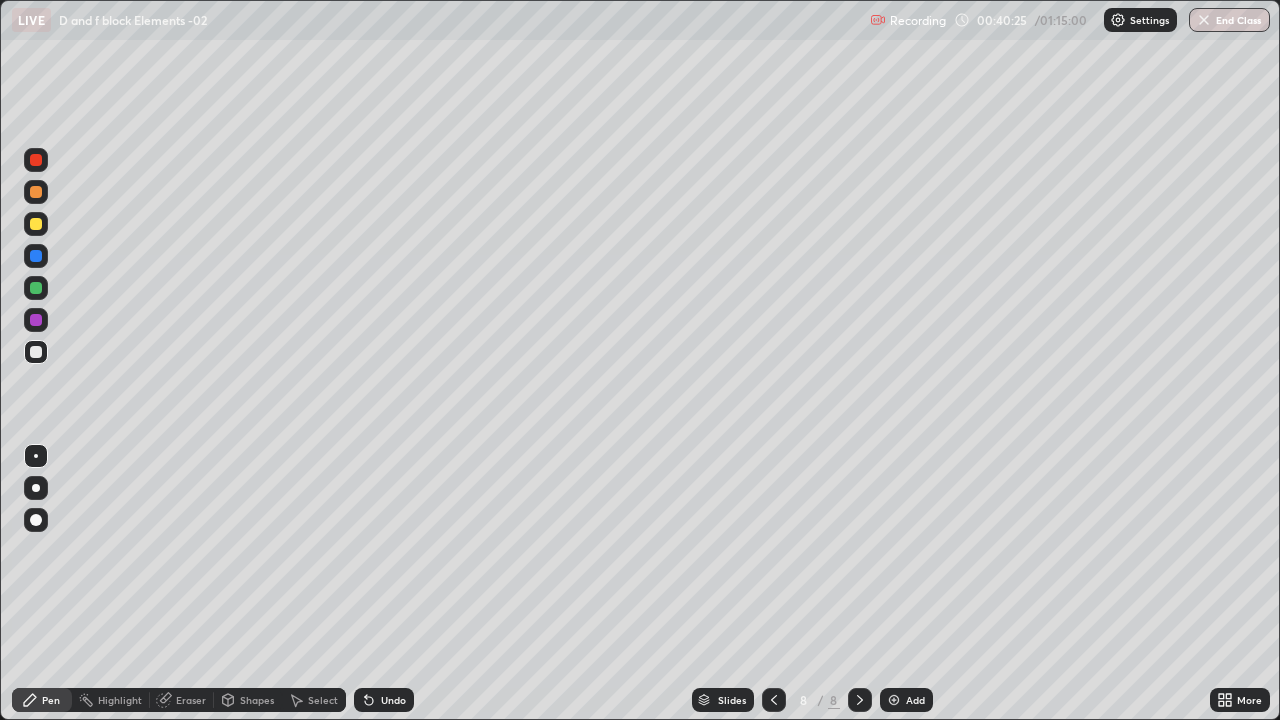click on "Undo" at bounding box center [393, 700] 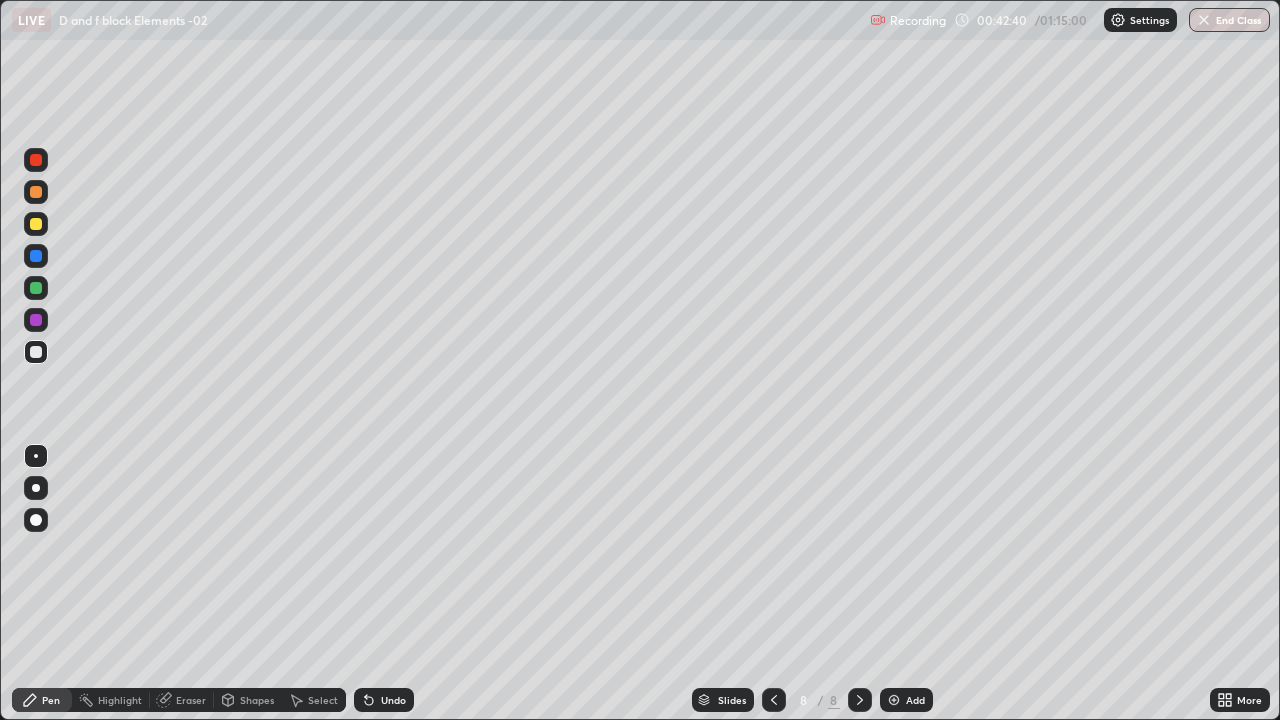 click at bounding box center (894, 700) 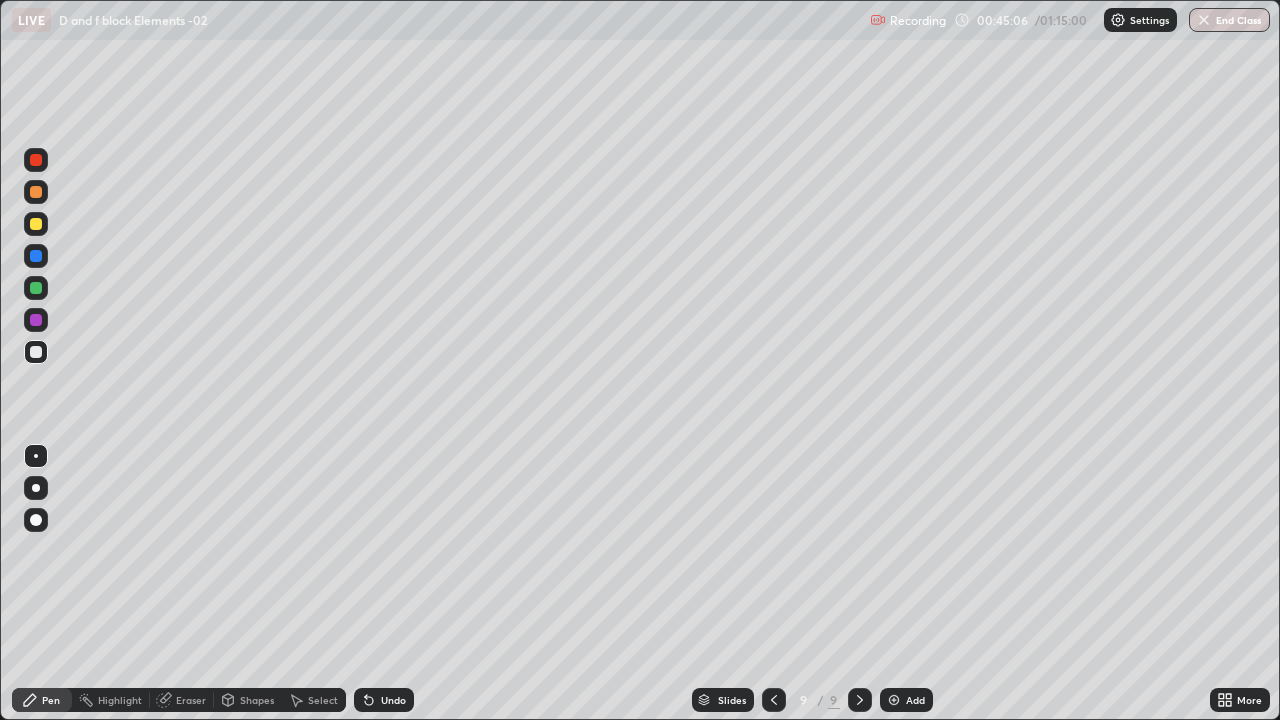 click on "Undo" at bounding box center (393, 700) 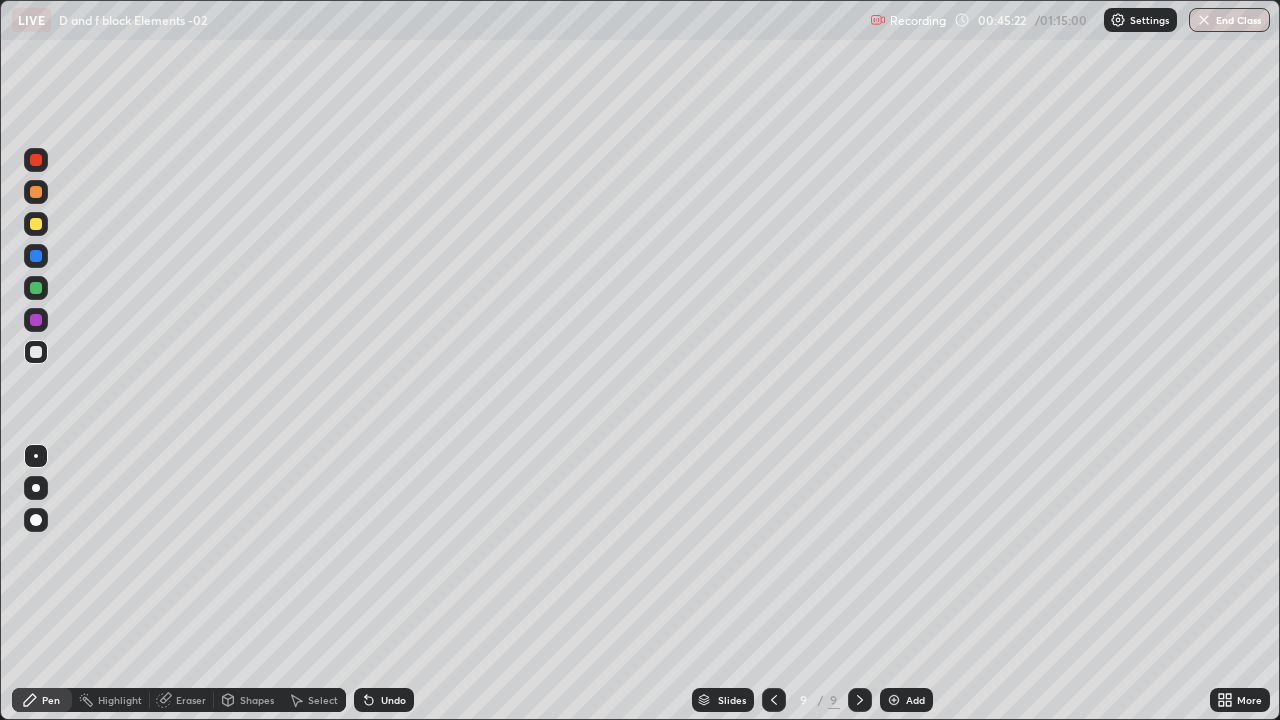 click on "Undo" at bounding box center [393, 700] 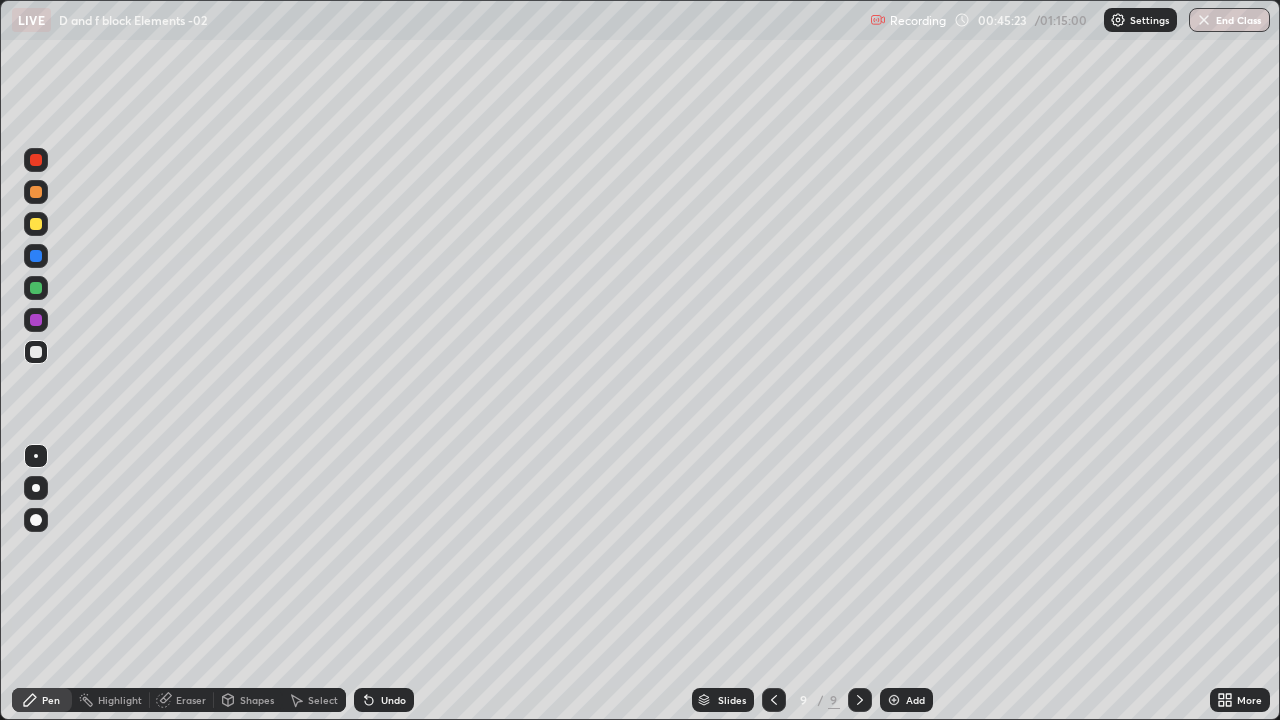 click on "Undo" at bounding box center (393, 700) 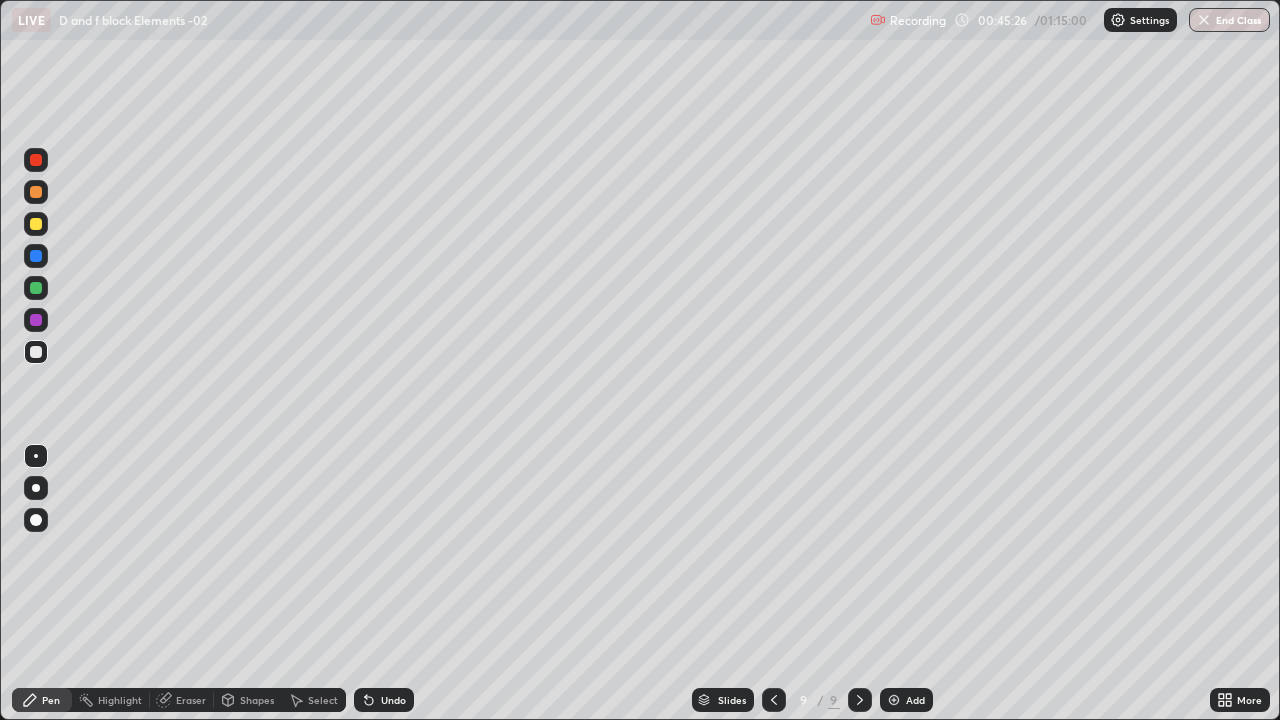 click on "Undo" at bounding box center (393, 700) 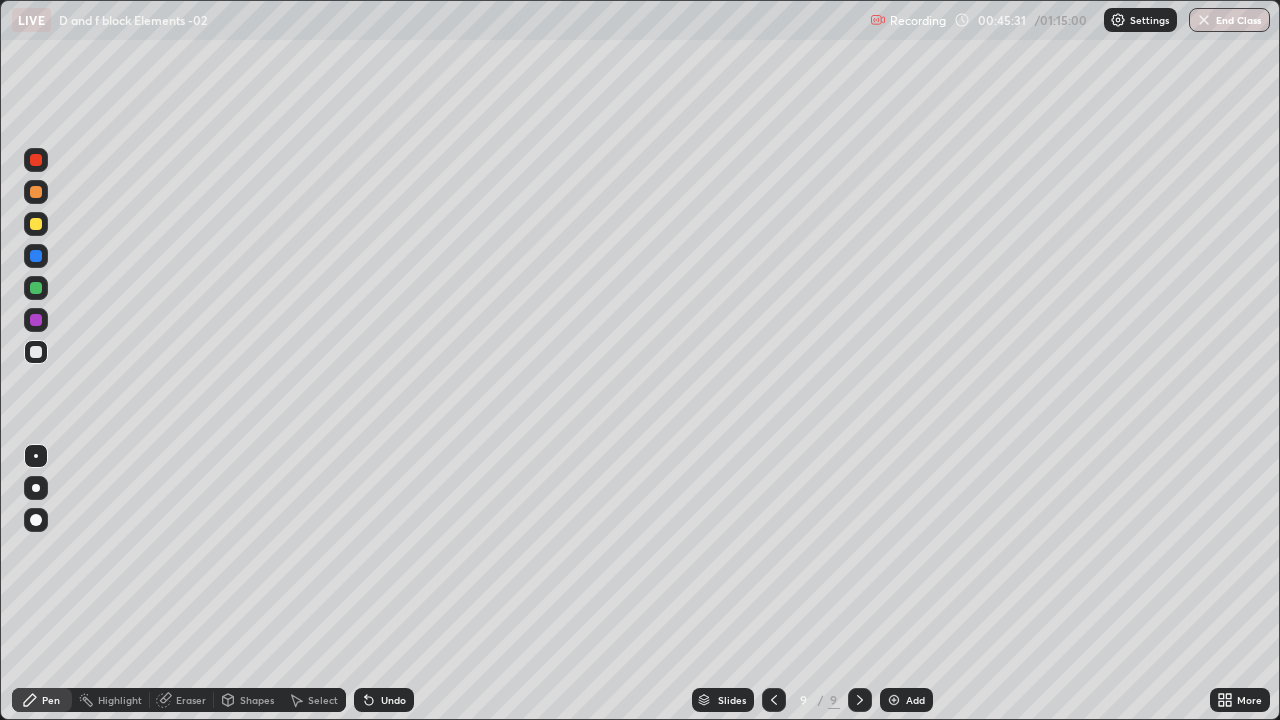 click on "Undo" at bounding box center (393, 700) 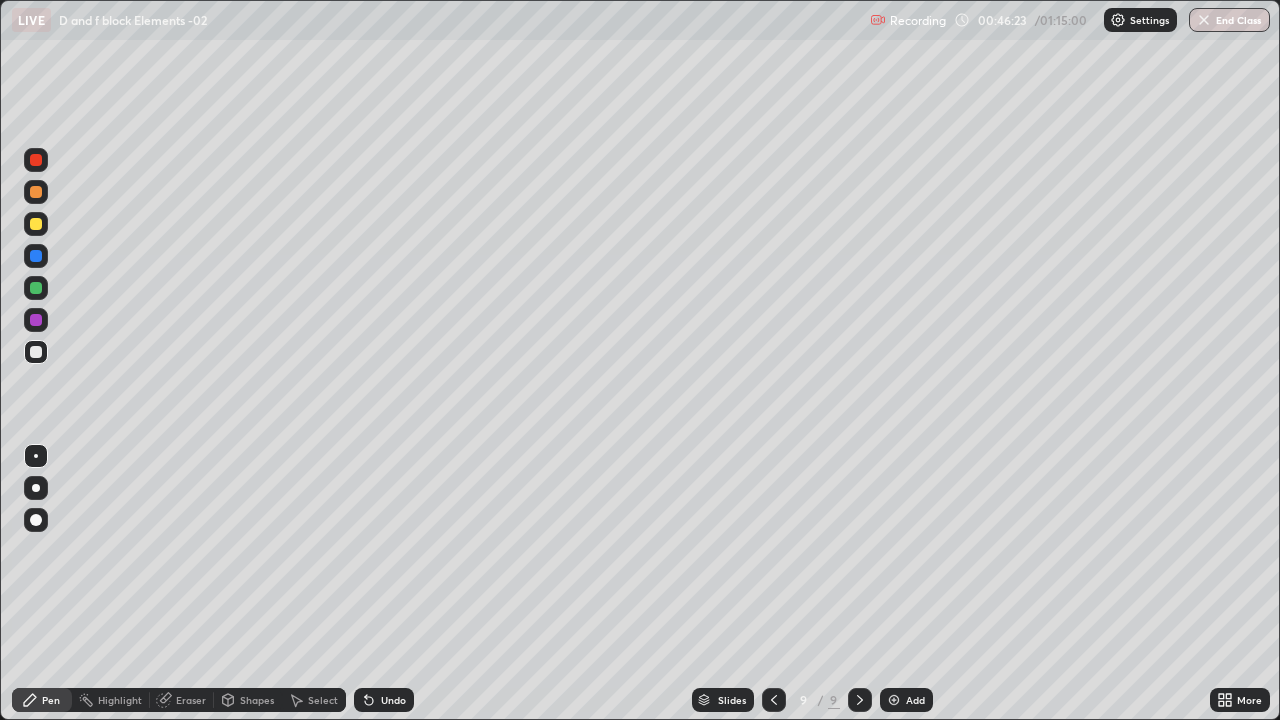 click on "Undo" at bounding box center [384, 700] 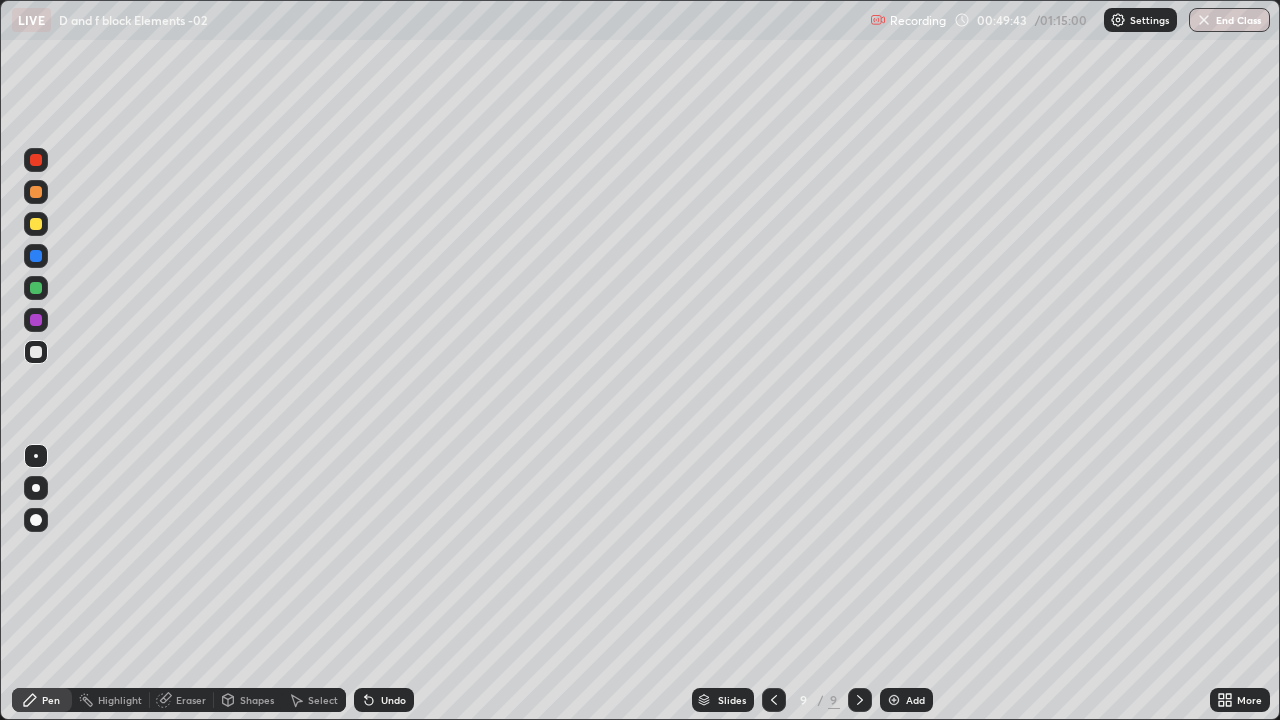 click on "End Class" at bounding box center (1229, 20) 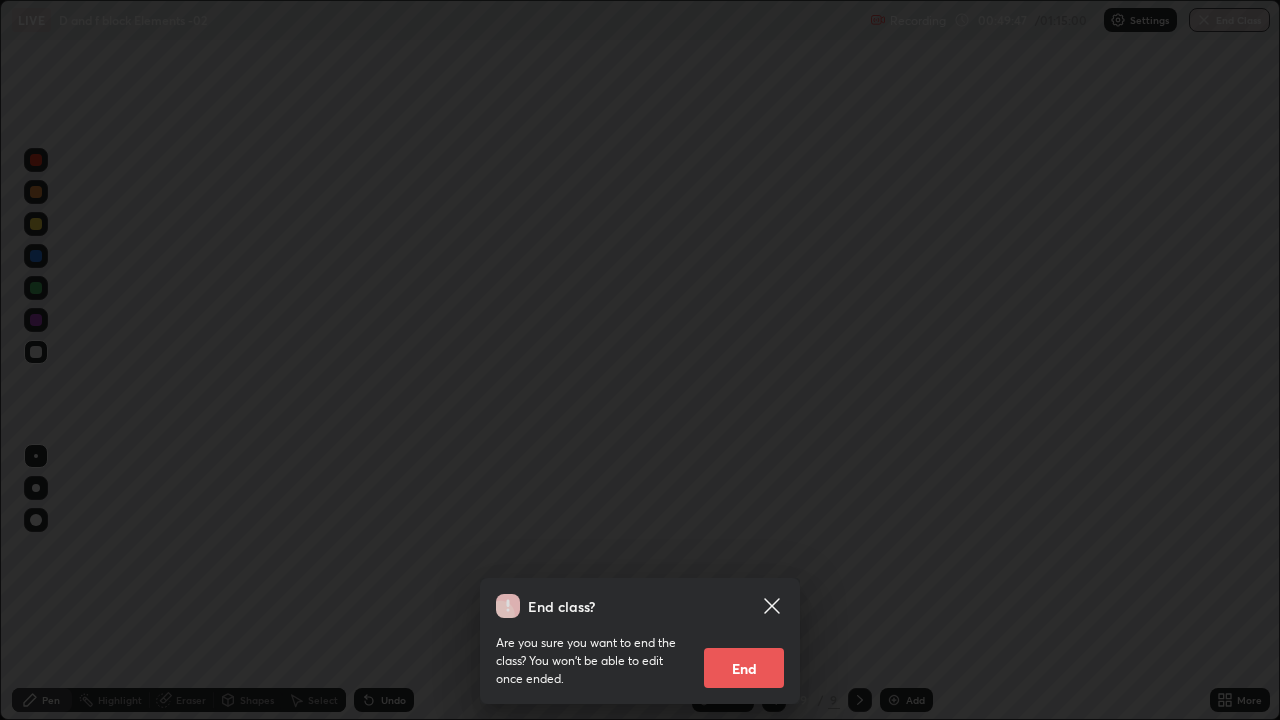 click on "End class? Are you sure you want to end the class? You won’t be able to edit once ended. End" at bounding box center (640, 360) 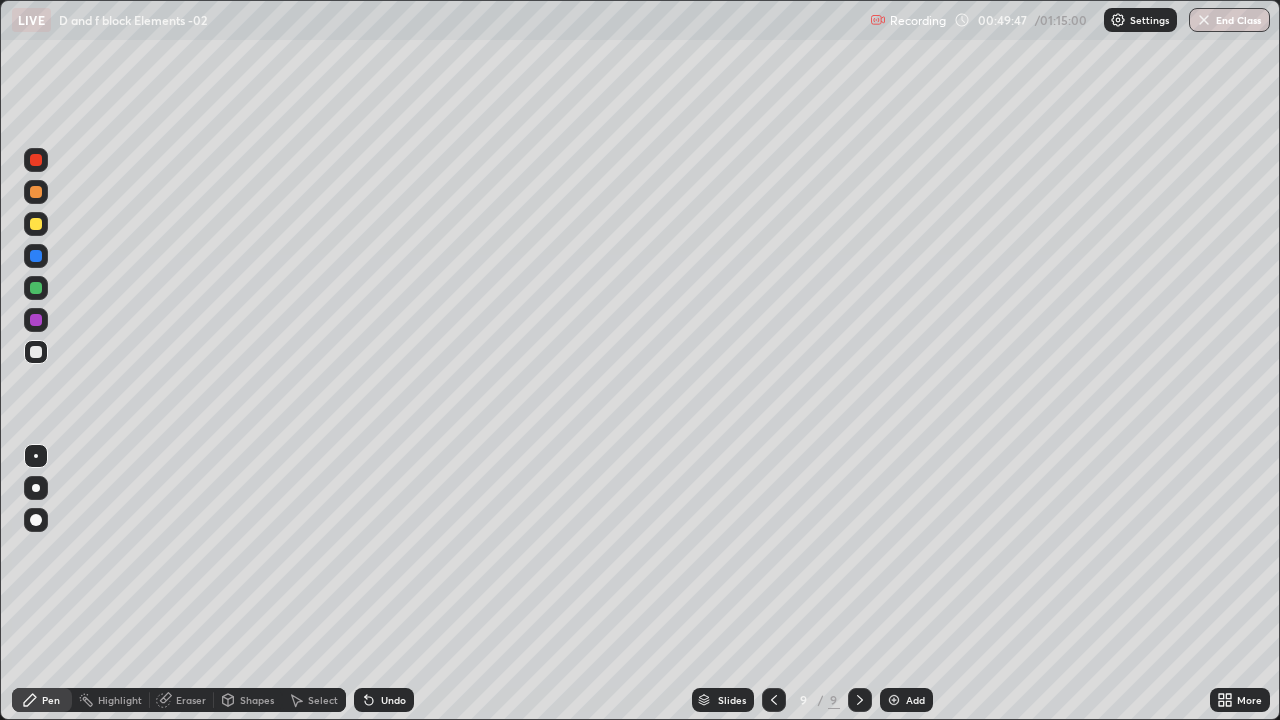 click at bounding box center (640, 360) 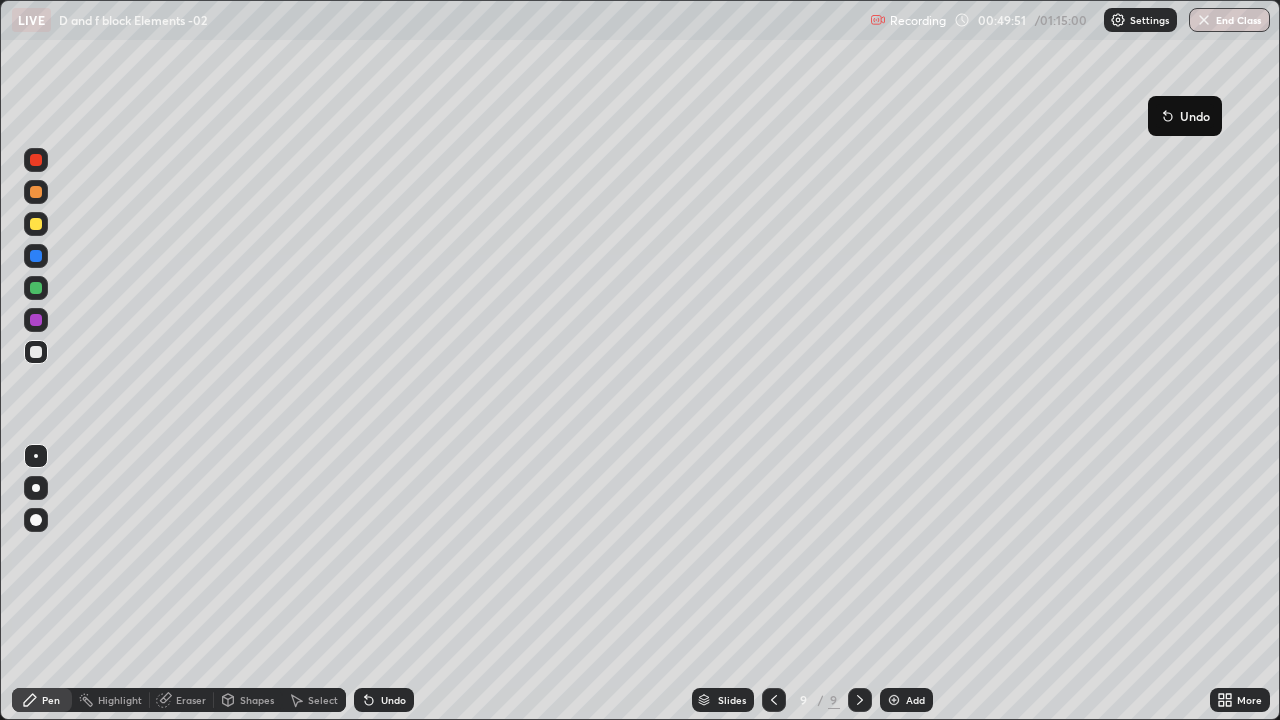 click on "End Class" at bounding box center [1229, 20] 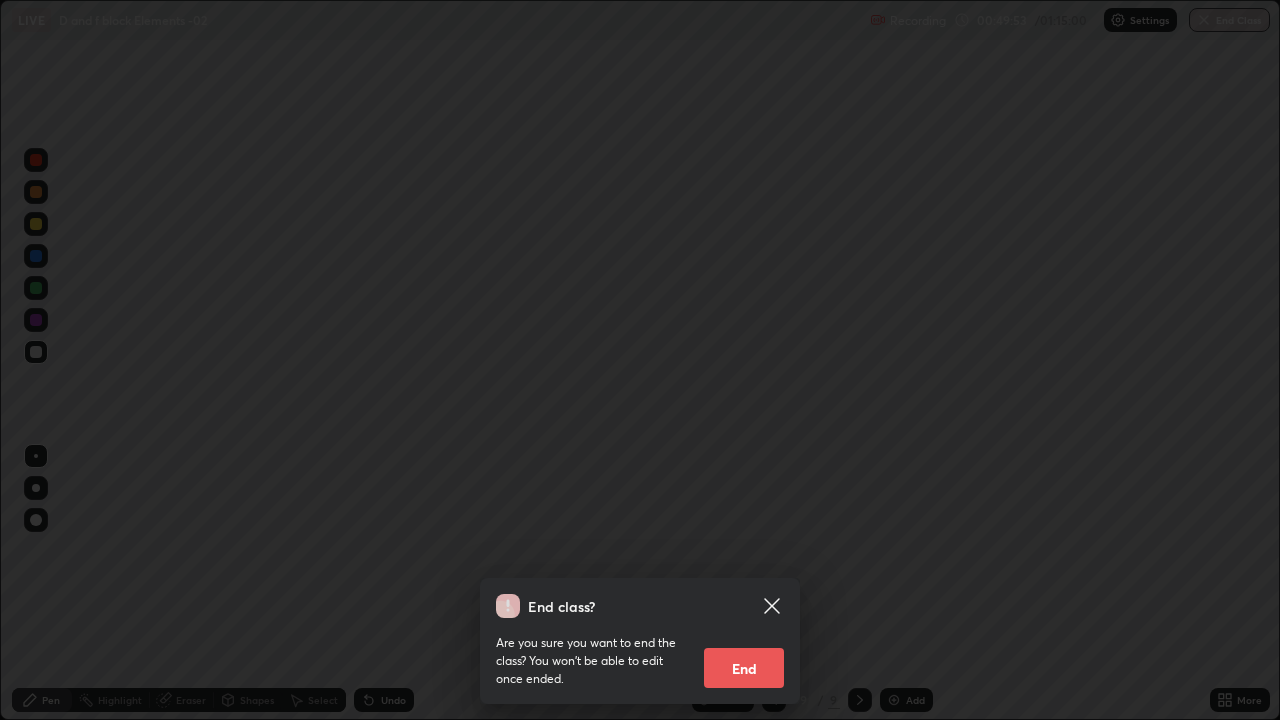 click on "End" at bounding box center [744, 668] 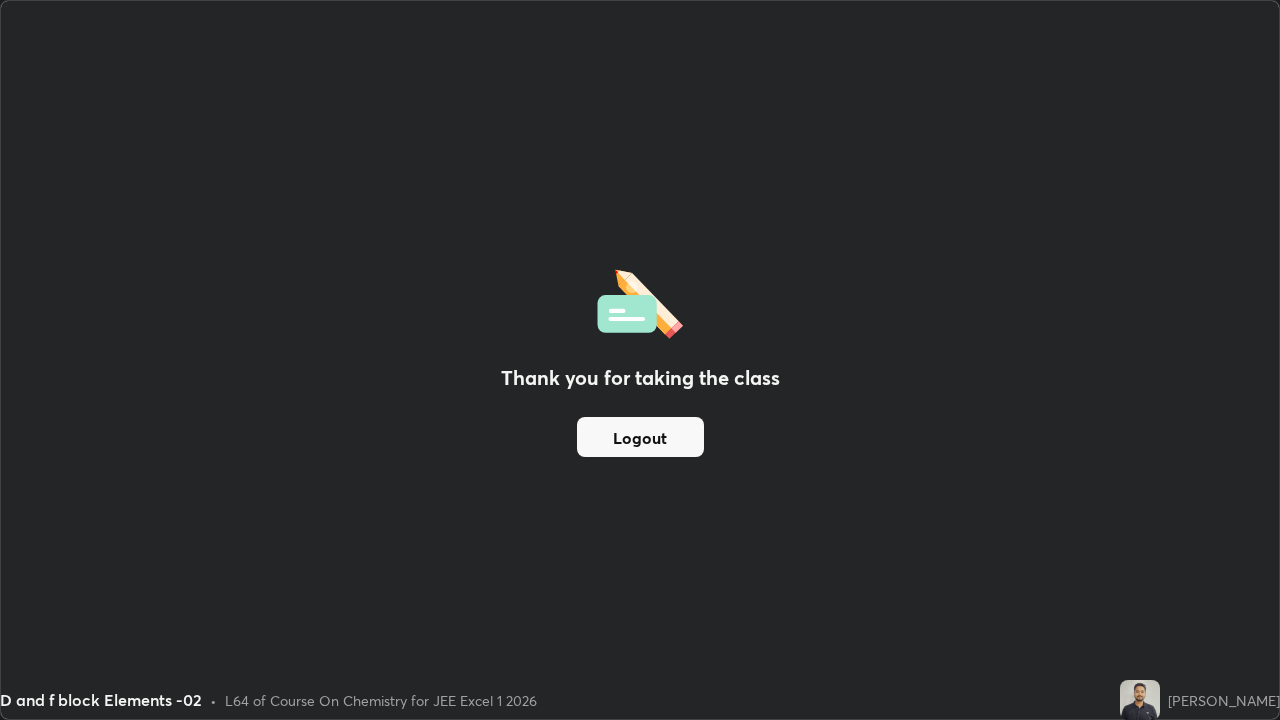 click on "Logout" at bounding box center (640, 437) 